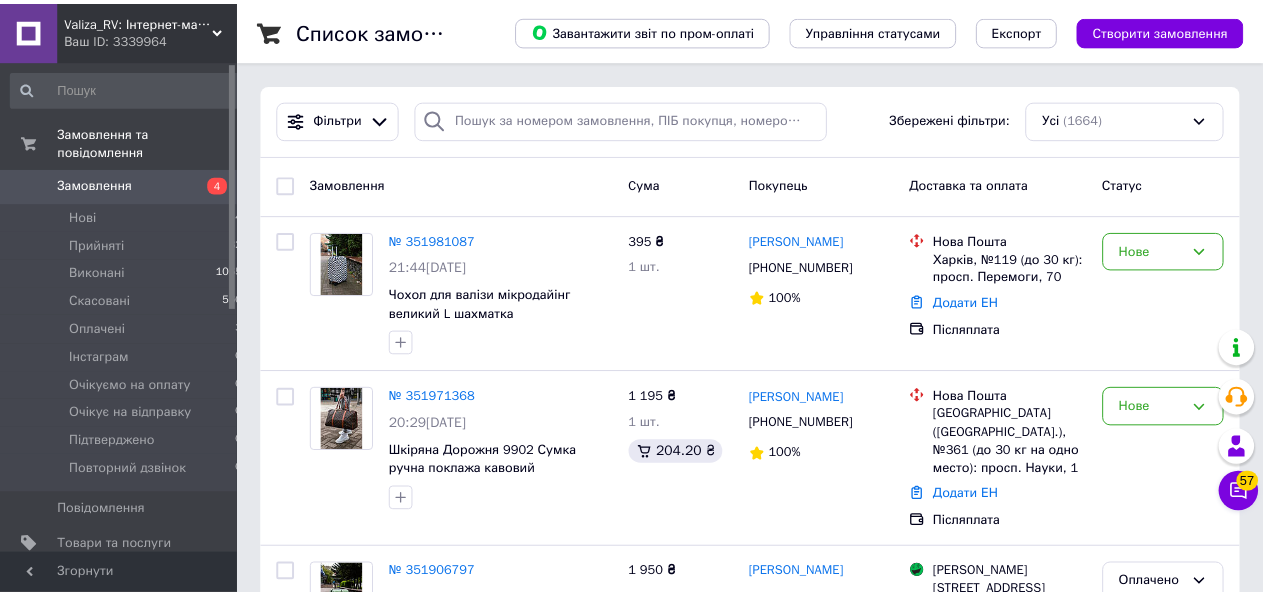 scroll, scrollTop: 0, scrollLeft: 0, axis: both 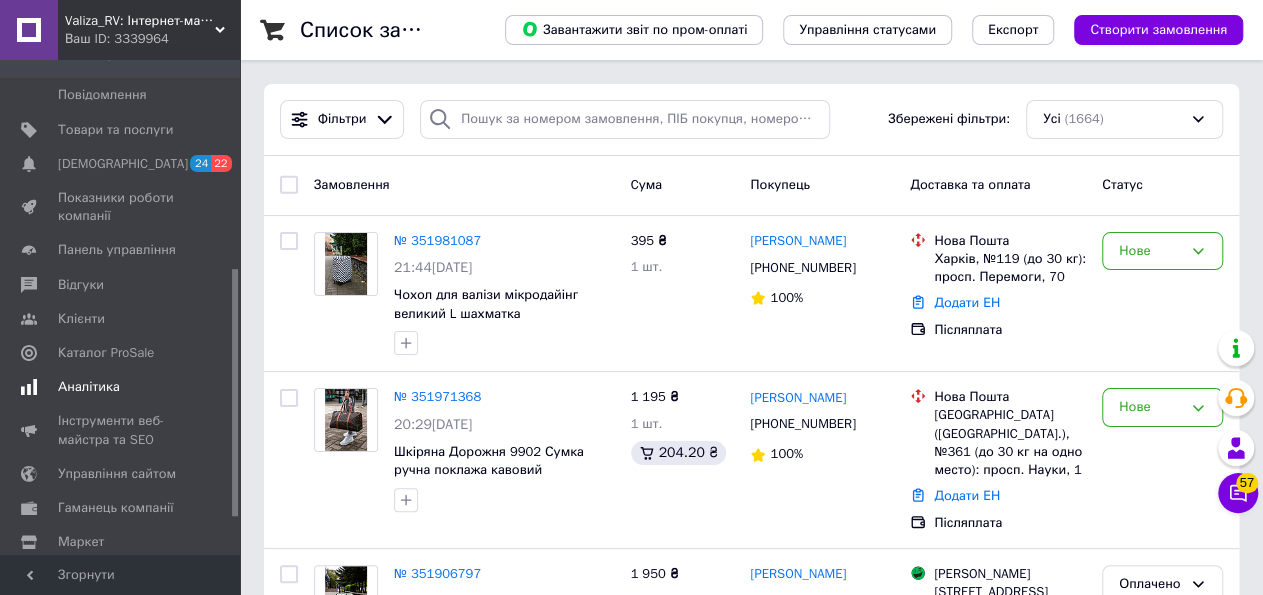 click on "Аналітика" at bounding box center (89, 387) 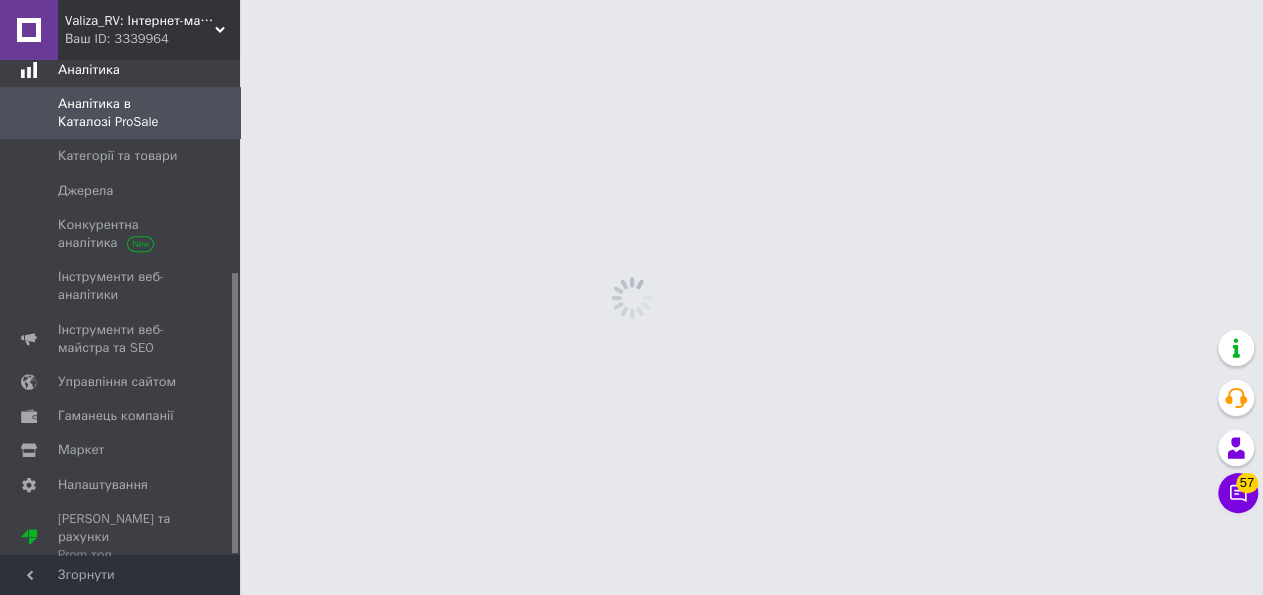 scroll, scrollTop: 373, scrollLeft: 0, axis: vertical 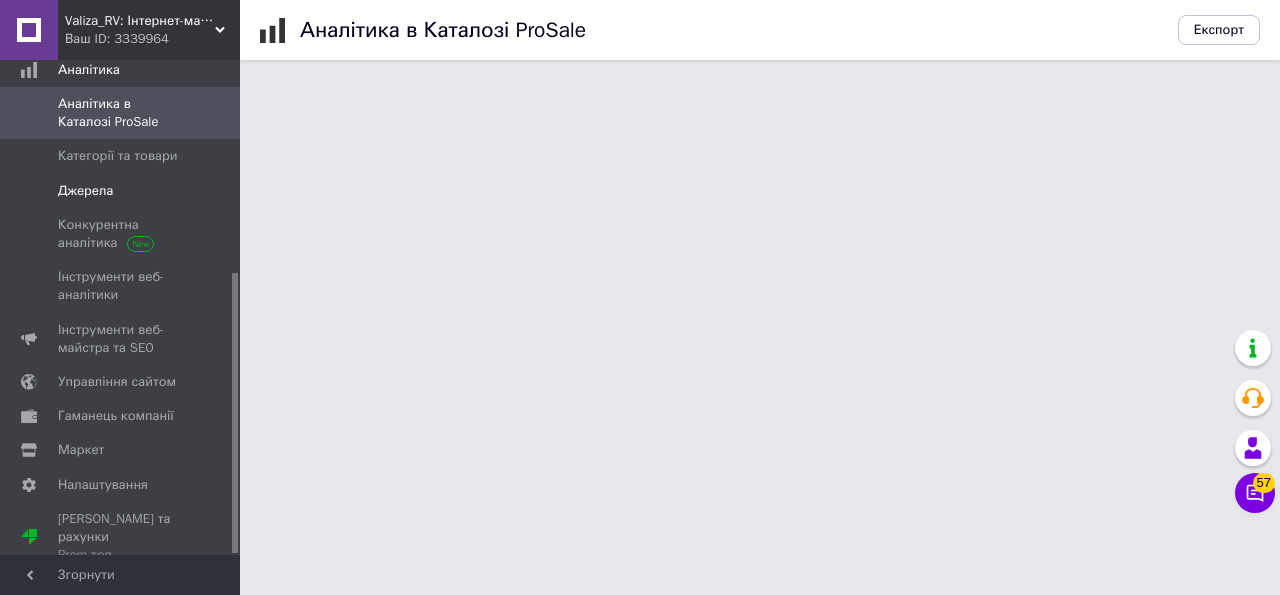 drag, startPoint x: 135, startPoint y: 194, endPoint x: 188, endPoint y: 229, distance: 63.51378 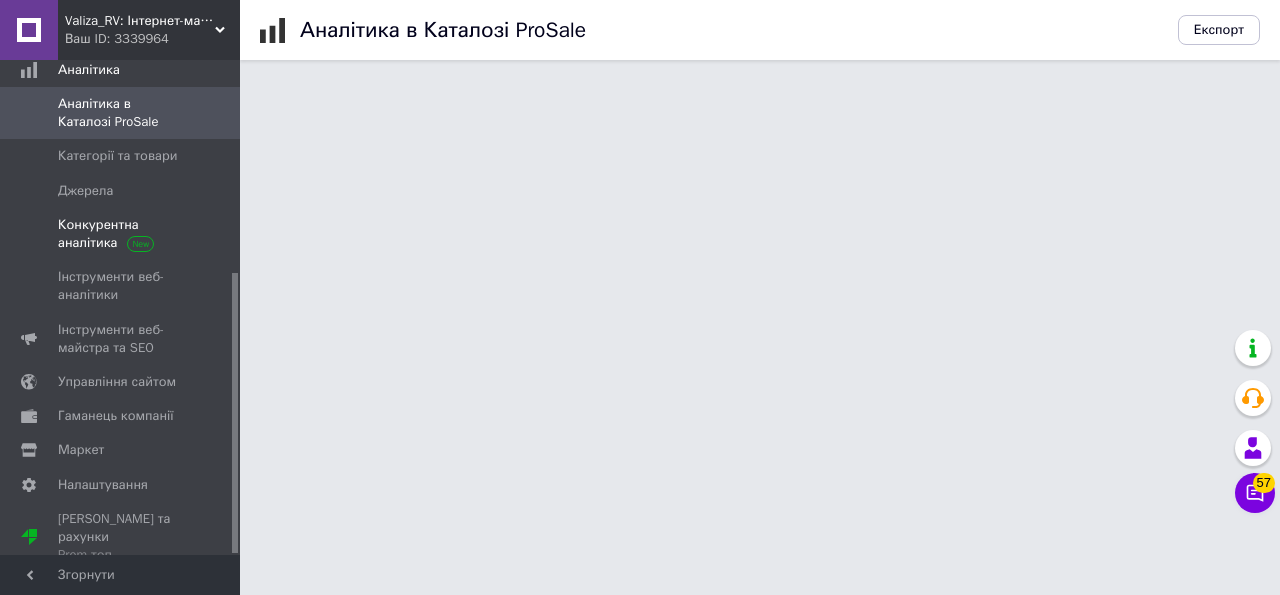 click on "Джерела" at bounding box center [121, 191] 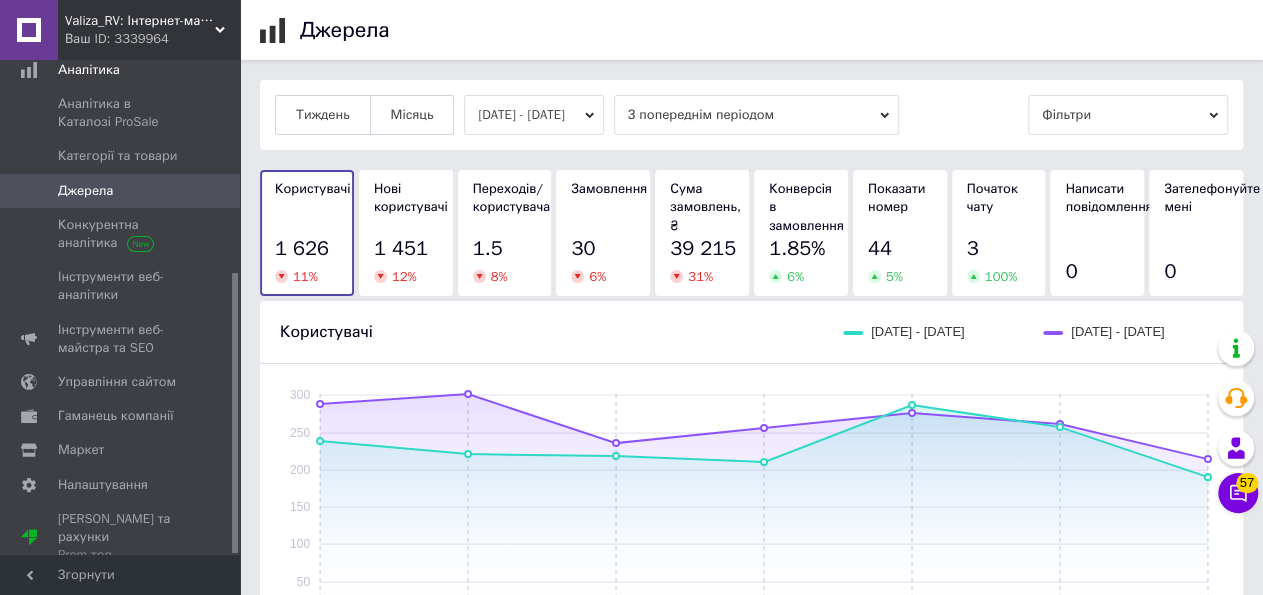 click on "03.07.2025 - 09.07.2025" at bounding box center [534, 115] 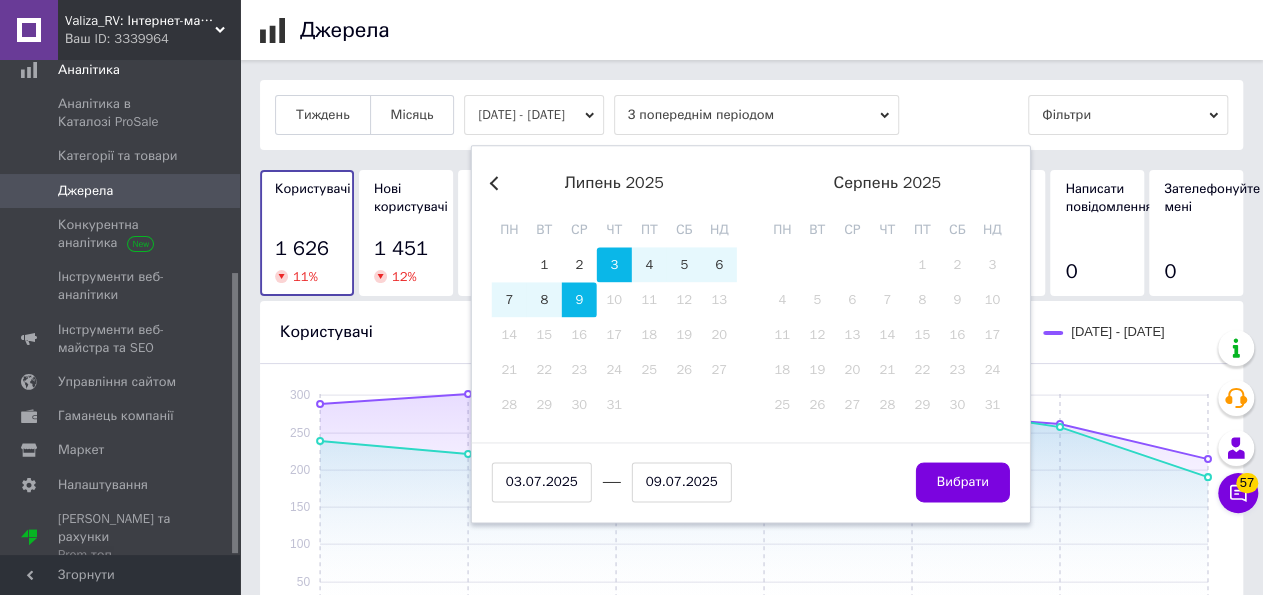 click on "Previous Month" at bounding box center [497, 183] 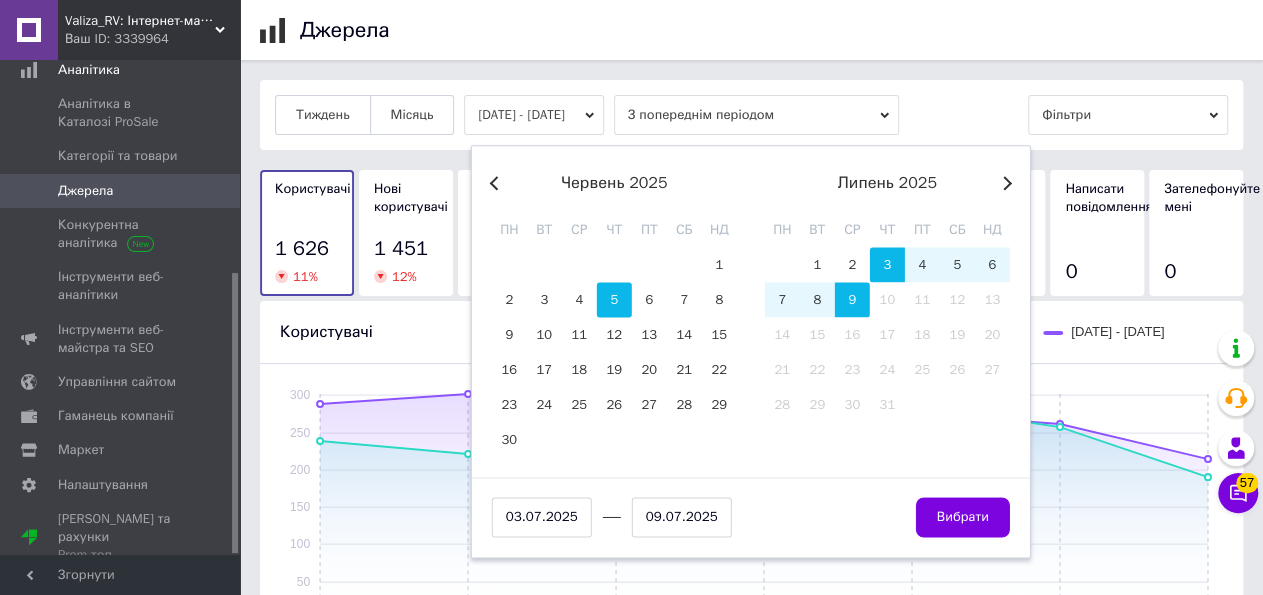 click on "5" at bounding box center [614, 299] 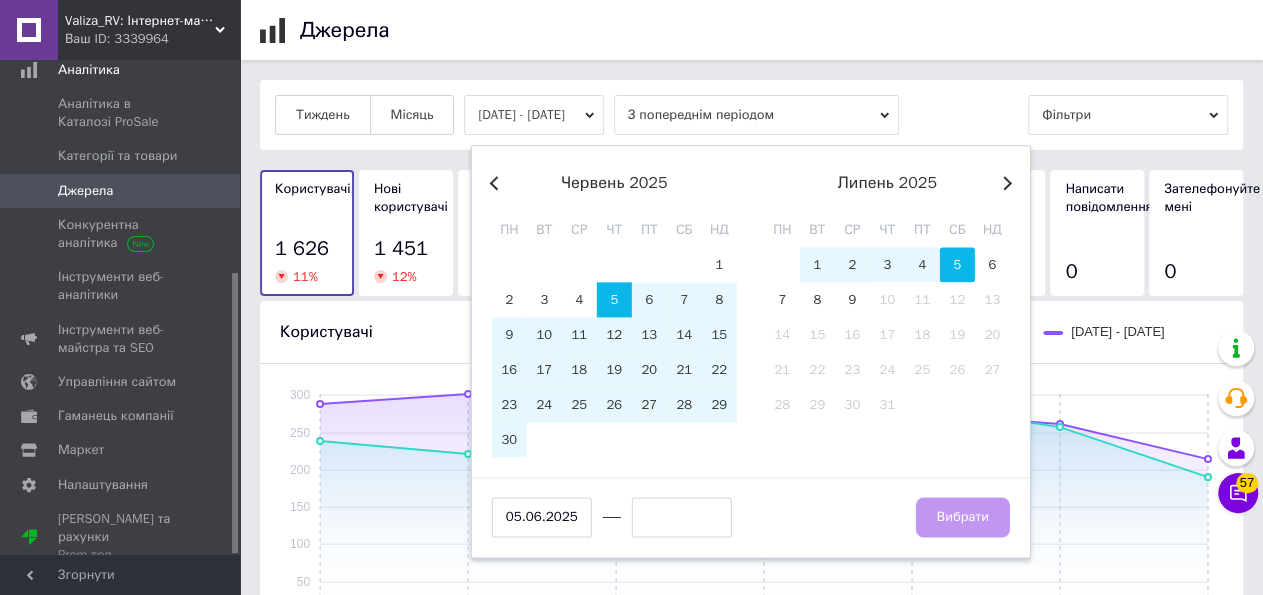 click on "5" at bounding box center (957, 264) 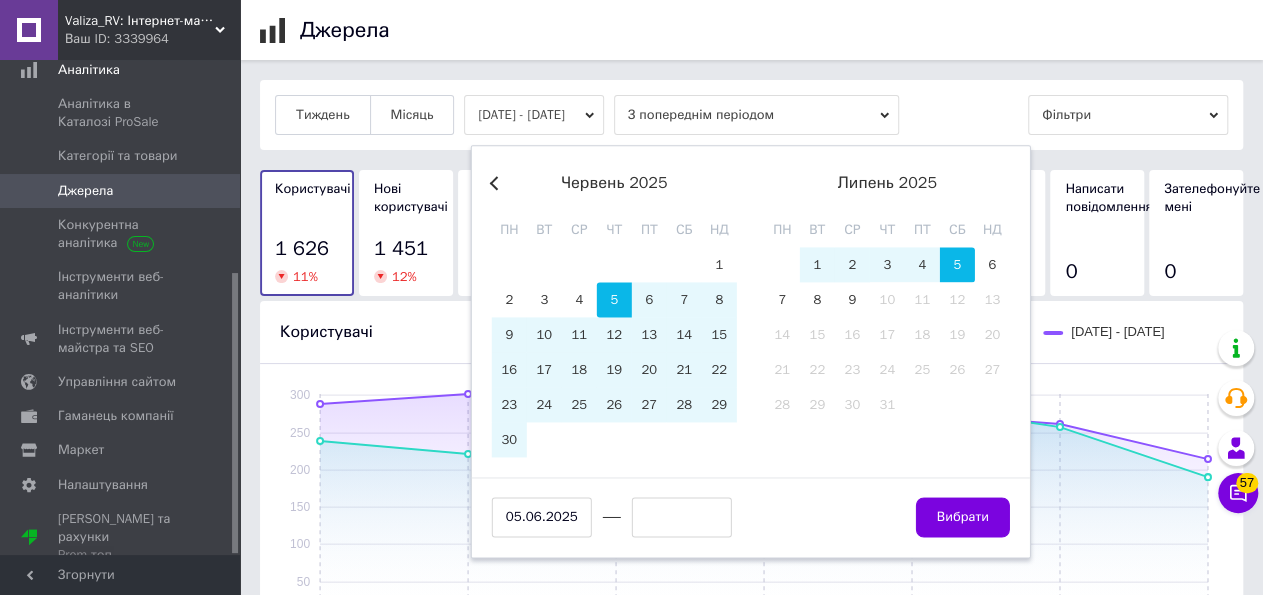 type on "05.07.2025" 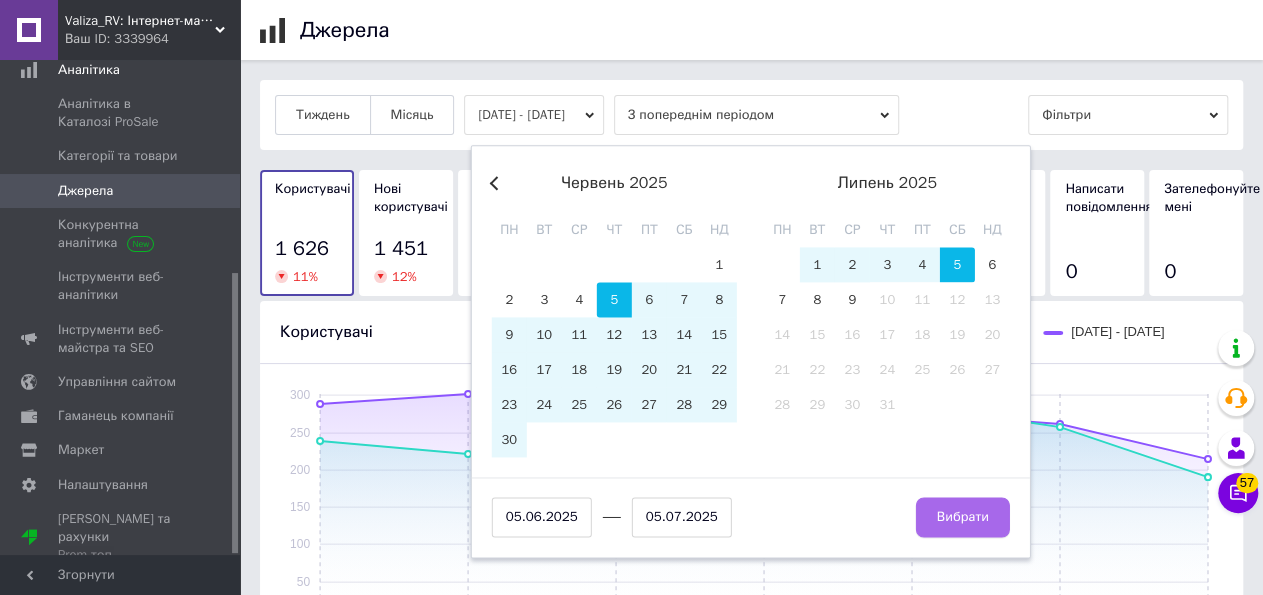 click on "Вибрати" at bounding box center [963, 517] 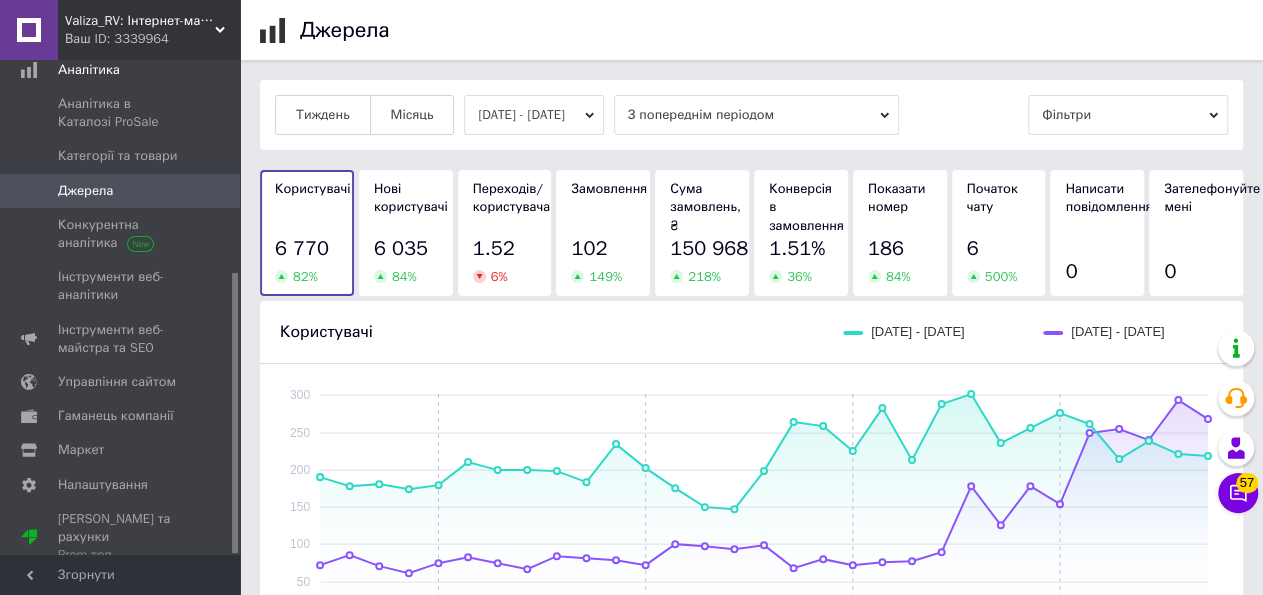 click on "Фільтри" at bounding box center [1128, 115] 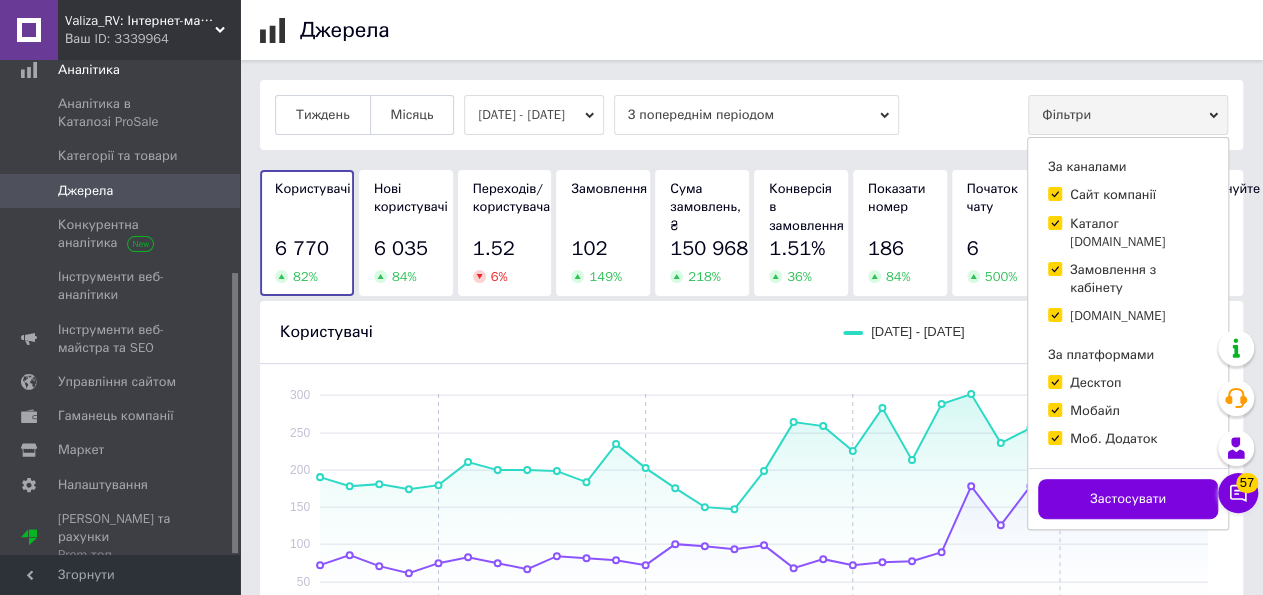 click on "Каталог Prom.ua" at bounding box center (1139, 233) 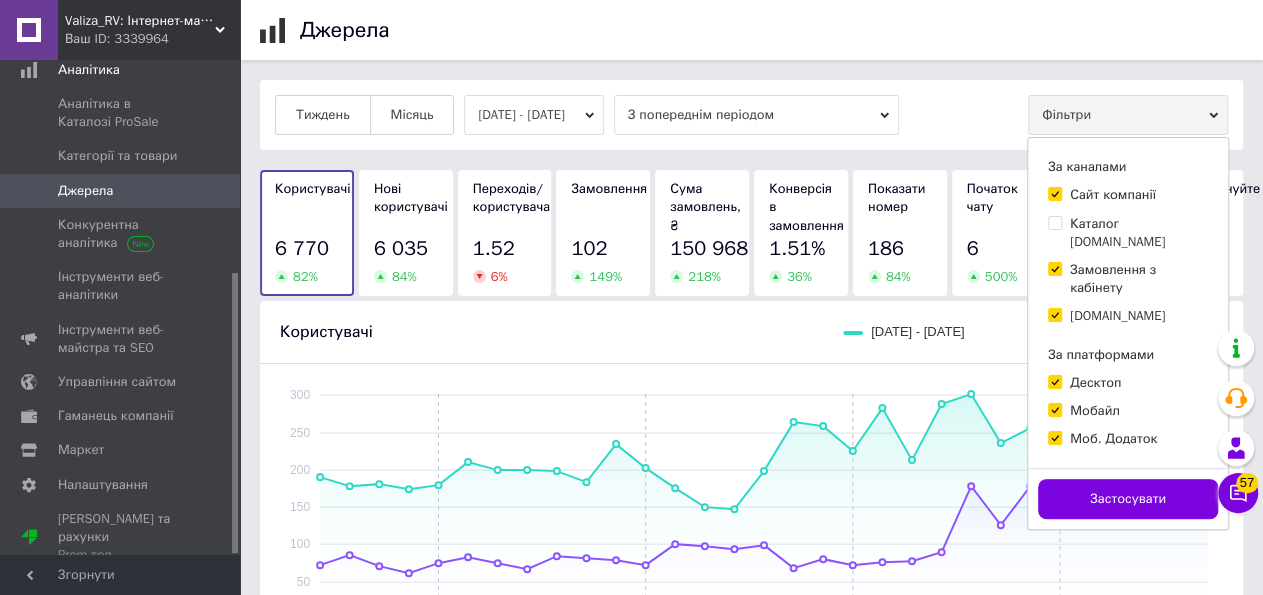 checkbox on "false" 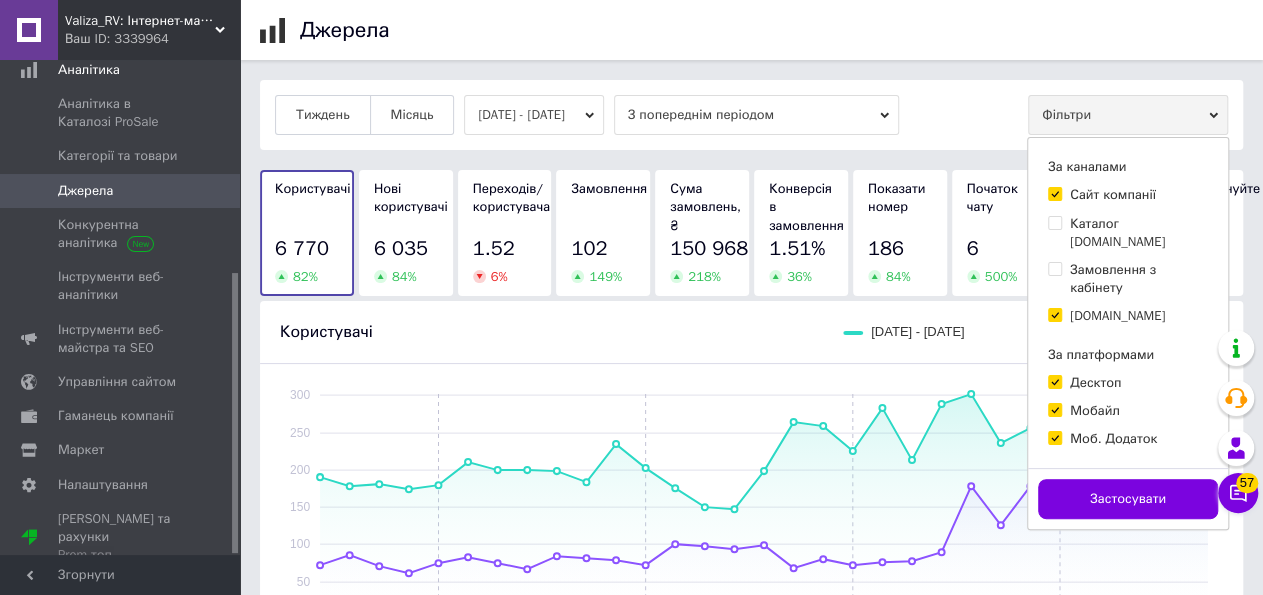 click on "Bigl.ua" at bounding box center (1117, 316) 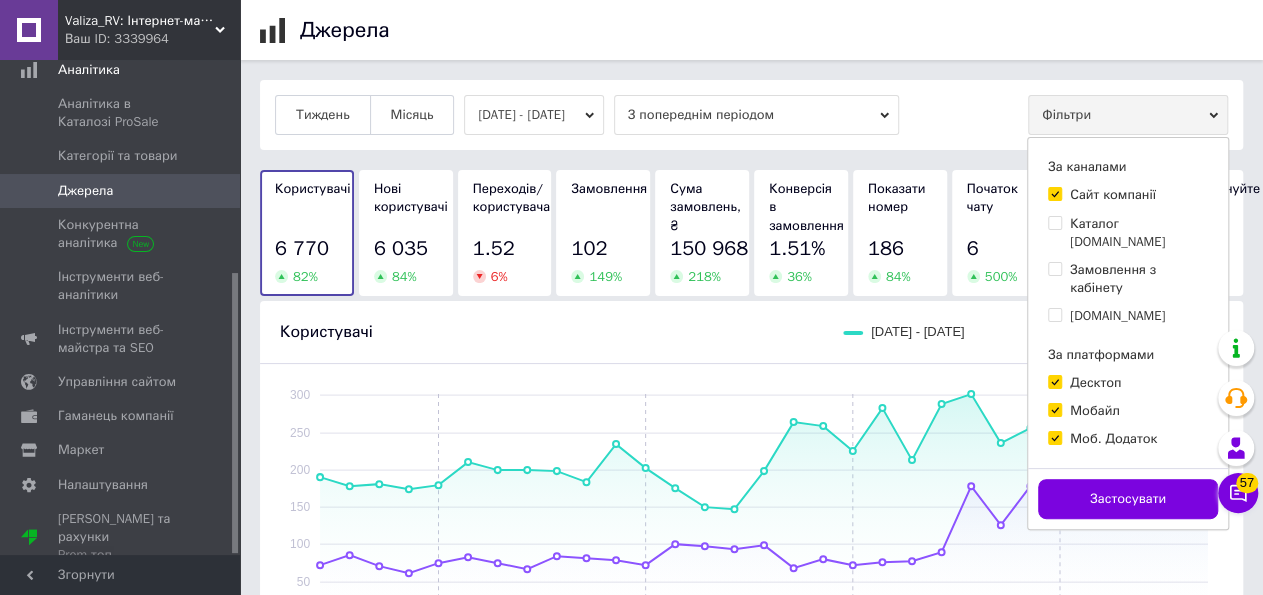 checkbox on "false" 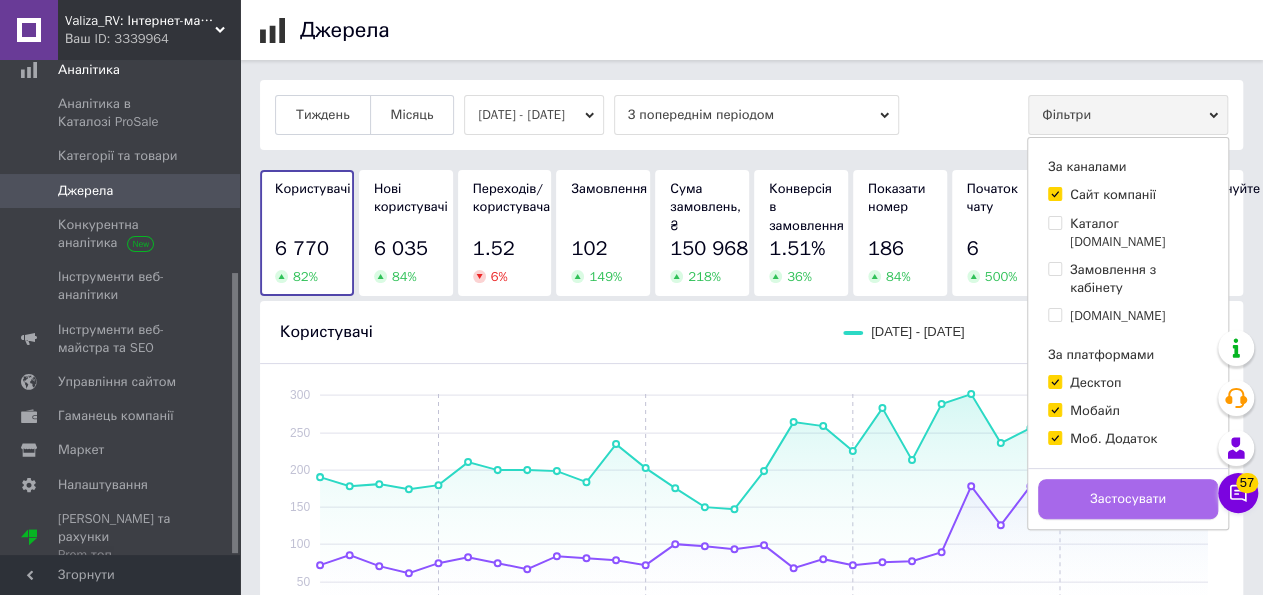 click on "Застосувати" at bounding box center (1128, 499) 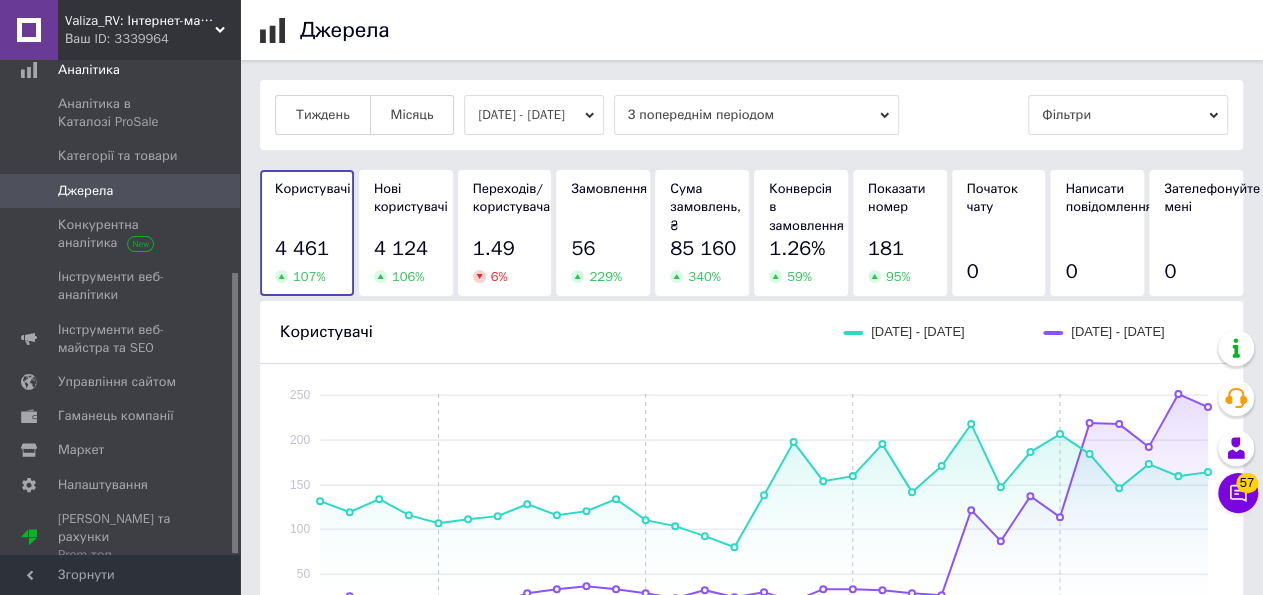 click on "Тиждень Місяць 05.06.2025 - 05.07.2025 З попереднім періодом Фільтри" at bounding box center (751, 115) 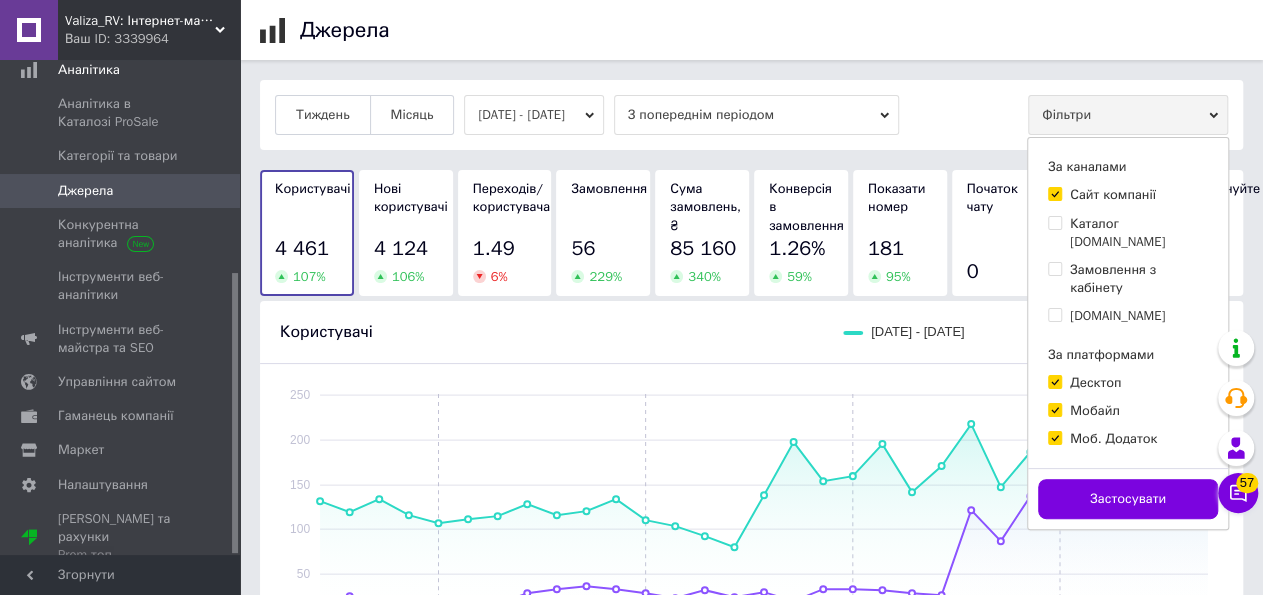 click on "Каталог Prom.ua" at bounding box center (1139, 233) 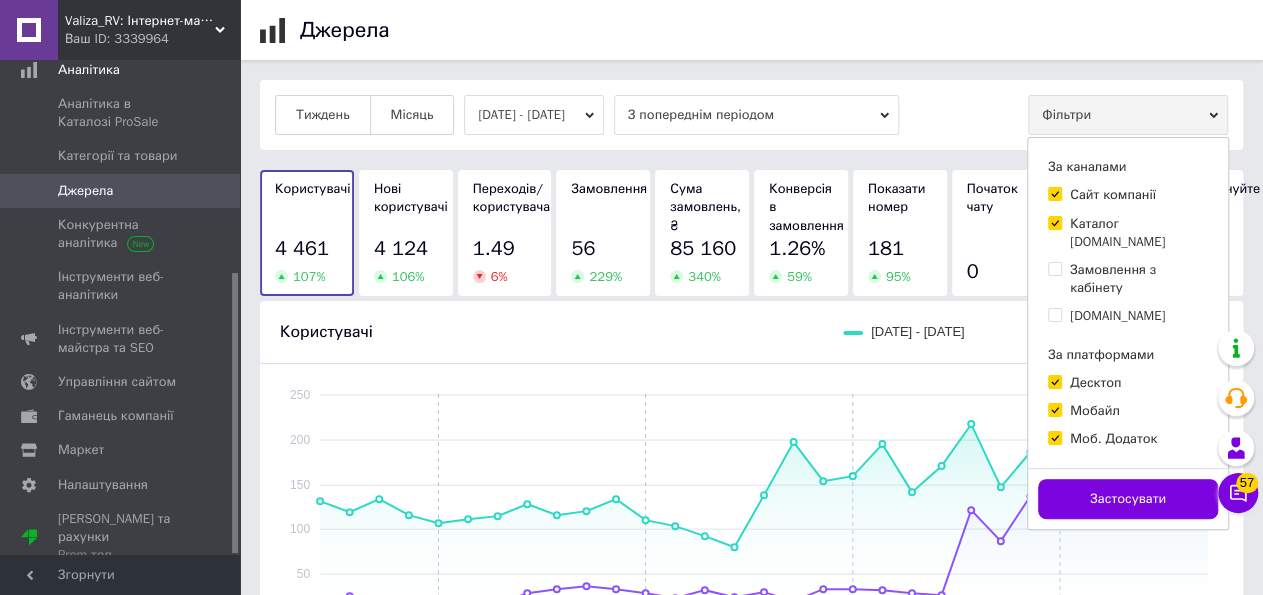 checkbox on "true" 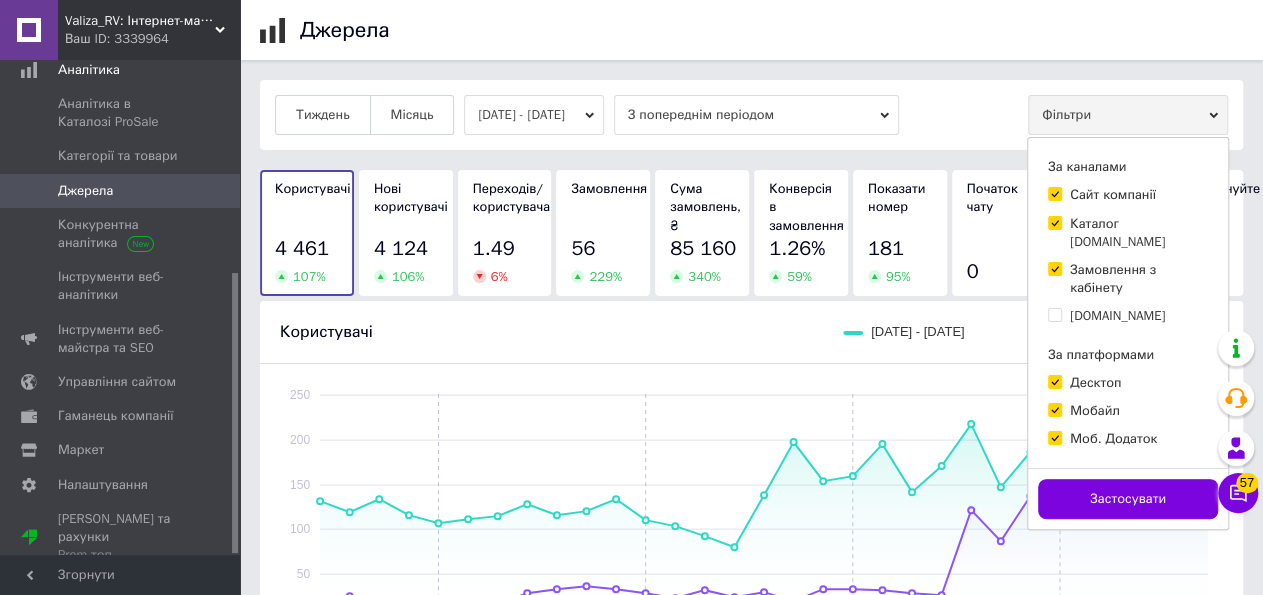checkbox on "true" 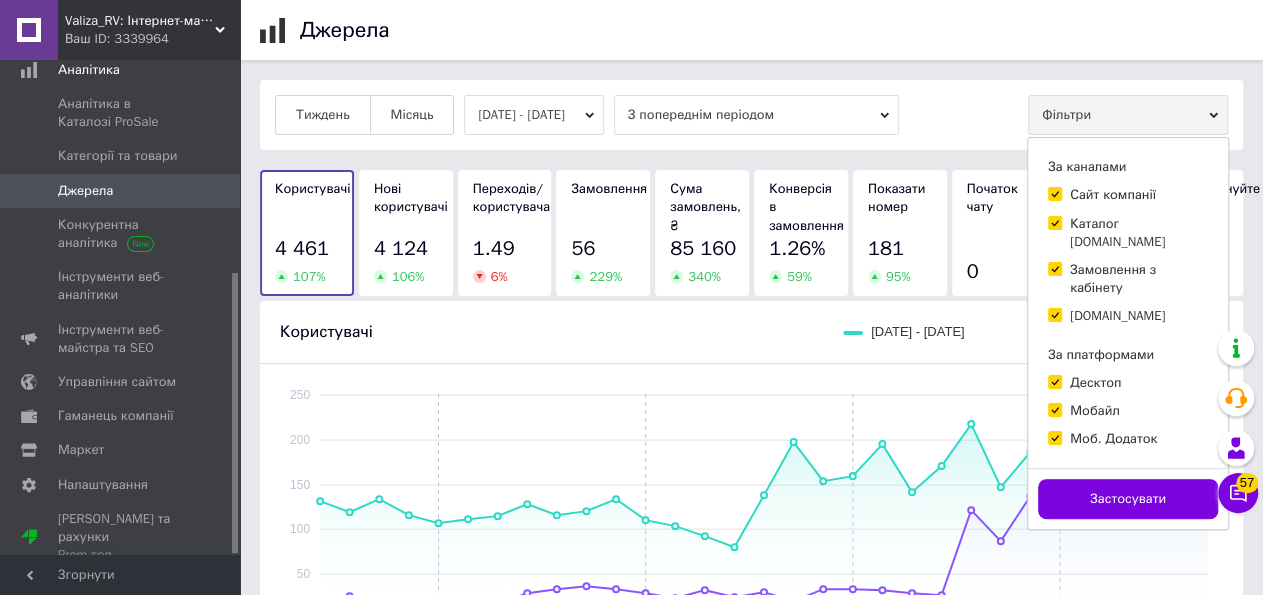 checkbox on "true" 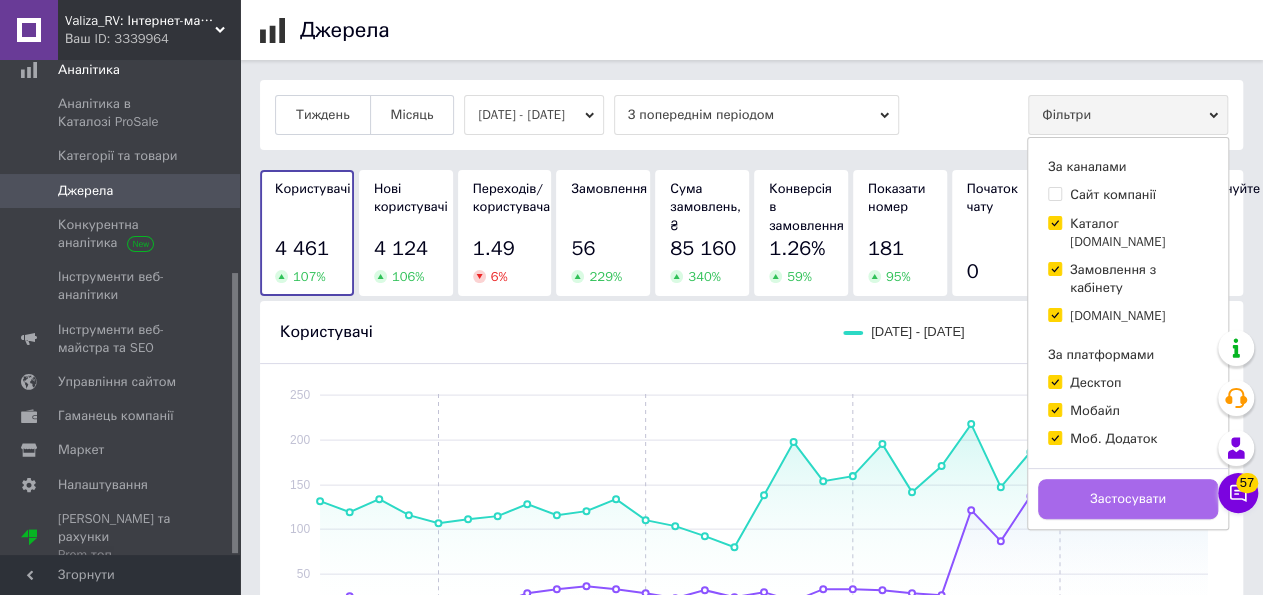 click on "Застосувати" at bounding box center [1128, 499] 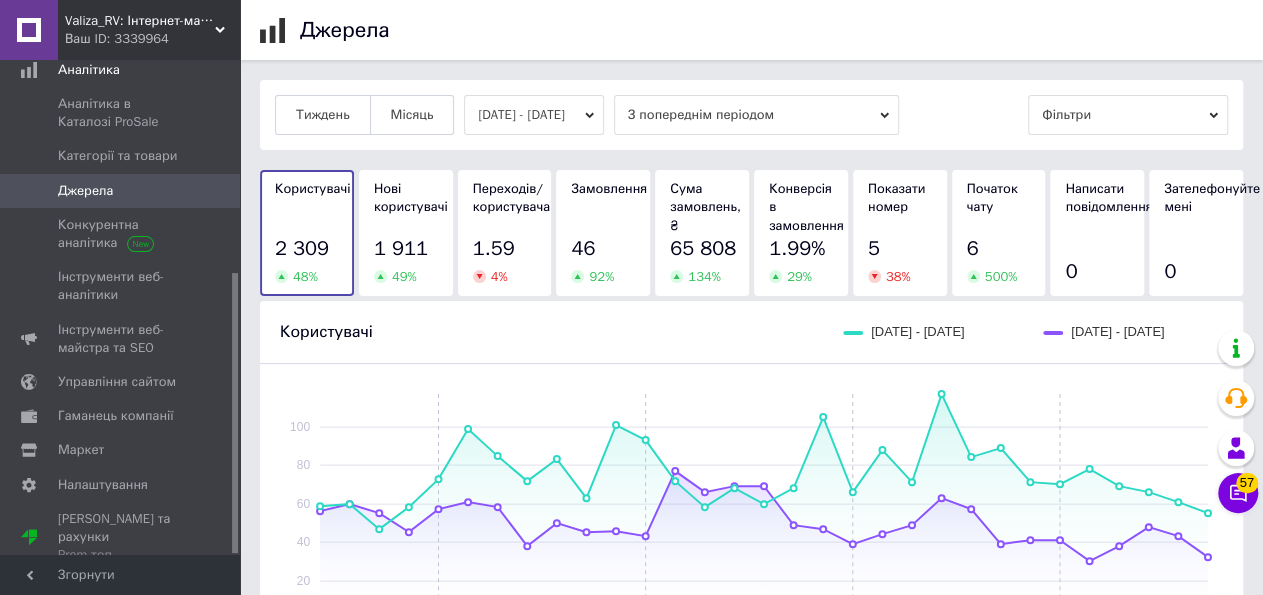 click on "Фільтри" at bounding box center (1128, 115) 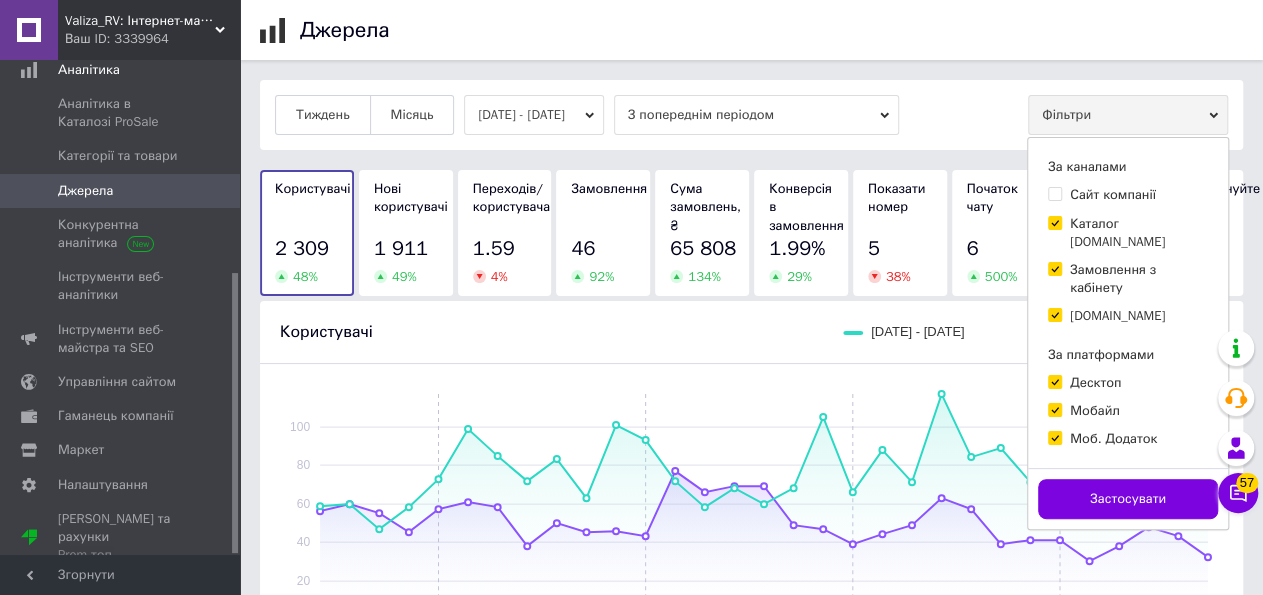 click on "За каналами Сайт компанії Каталог Prom.ua Замовлення з кабінету Bigl.ua За платформами Десктоп Мобайл Моб. Додаток" at bounding box center (1128, 303) 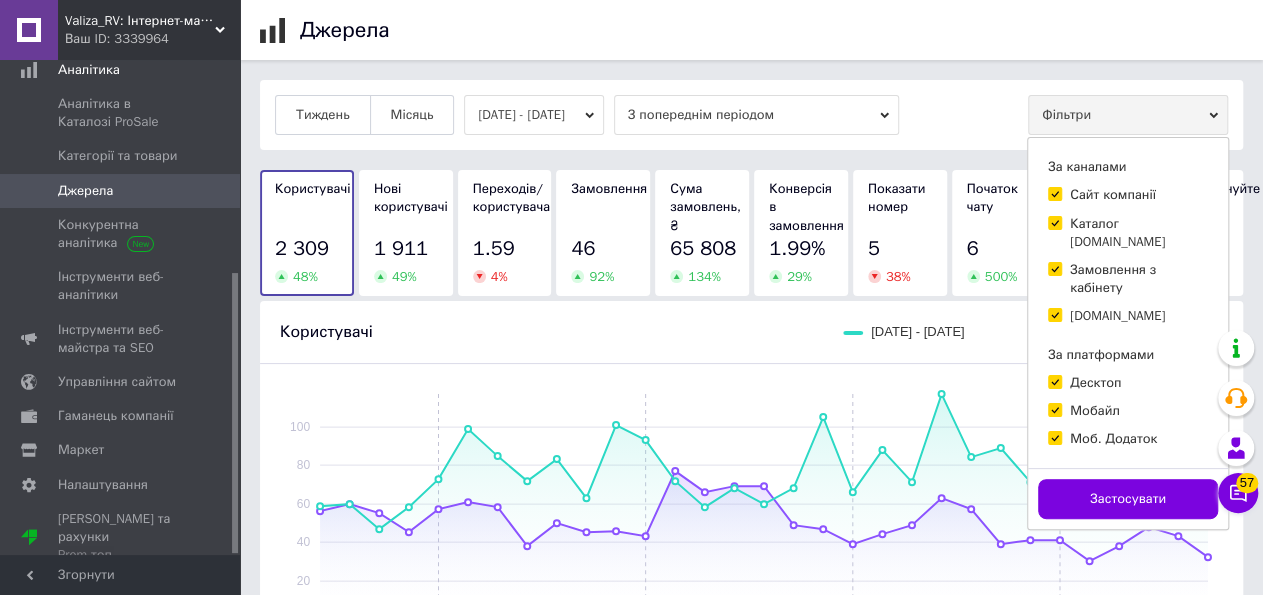 checkbox on "true" 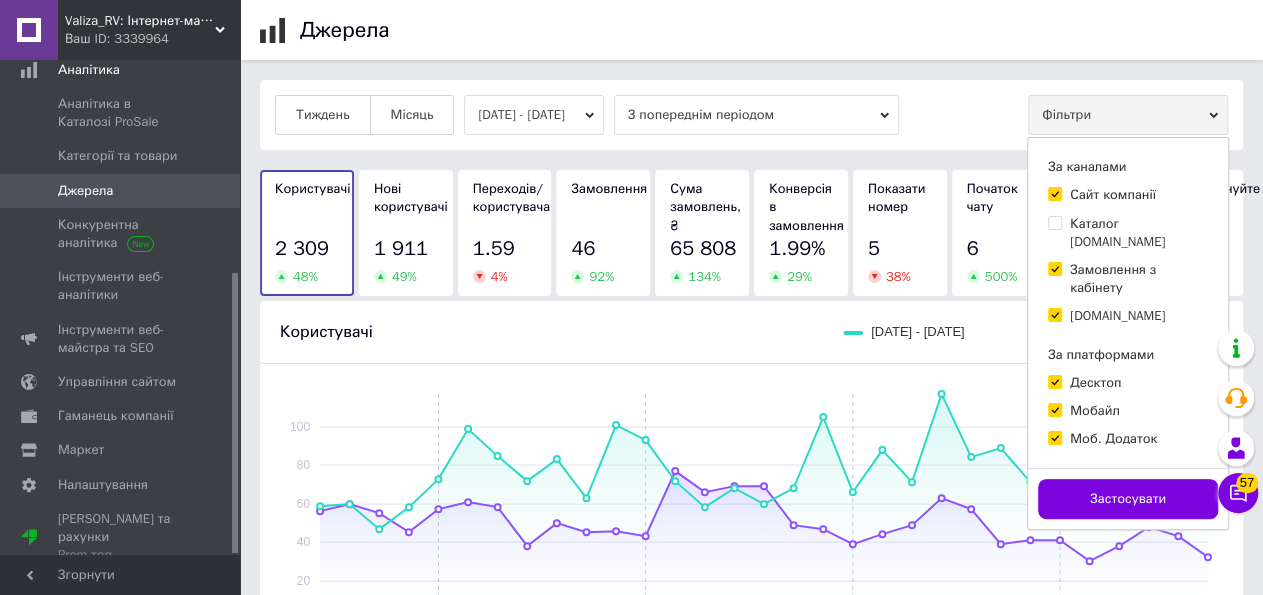 checkbox on "false" 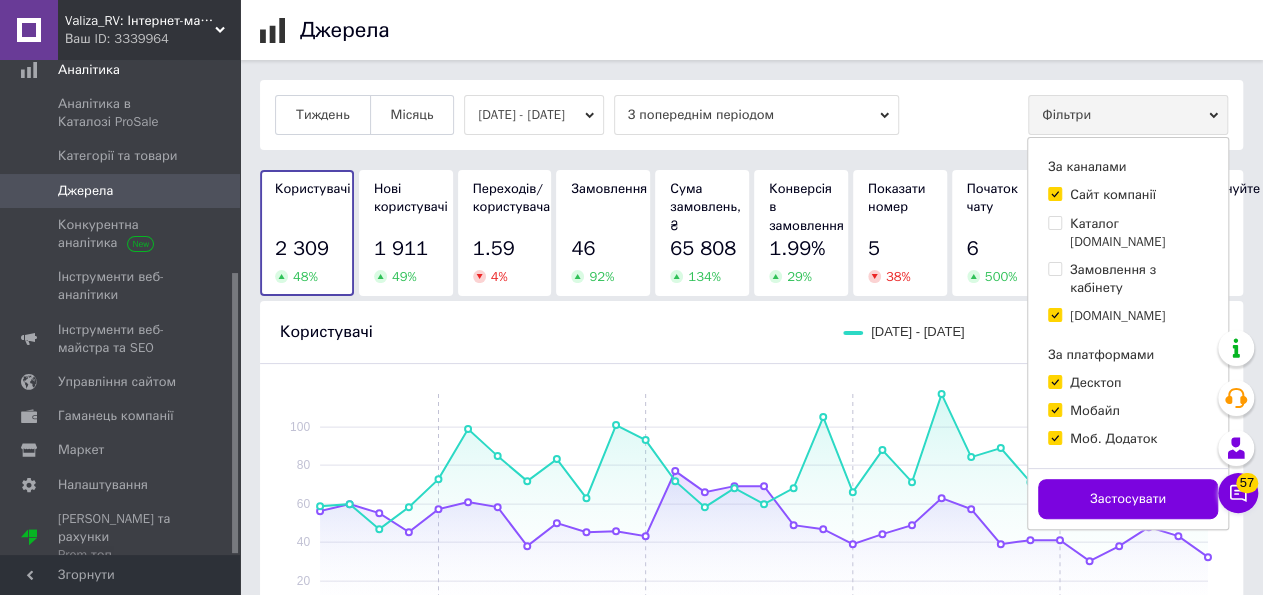 checkbox on "false" 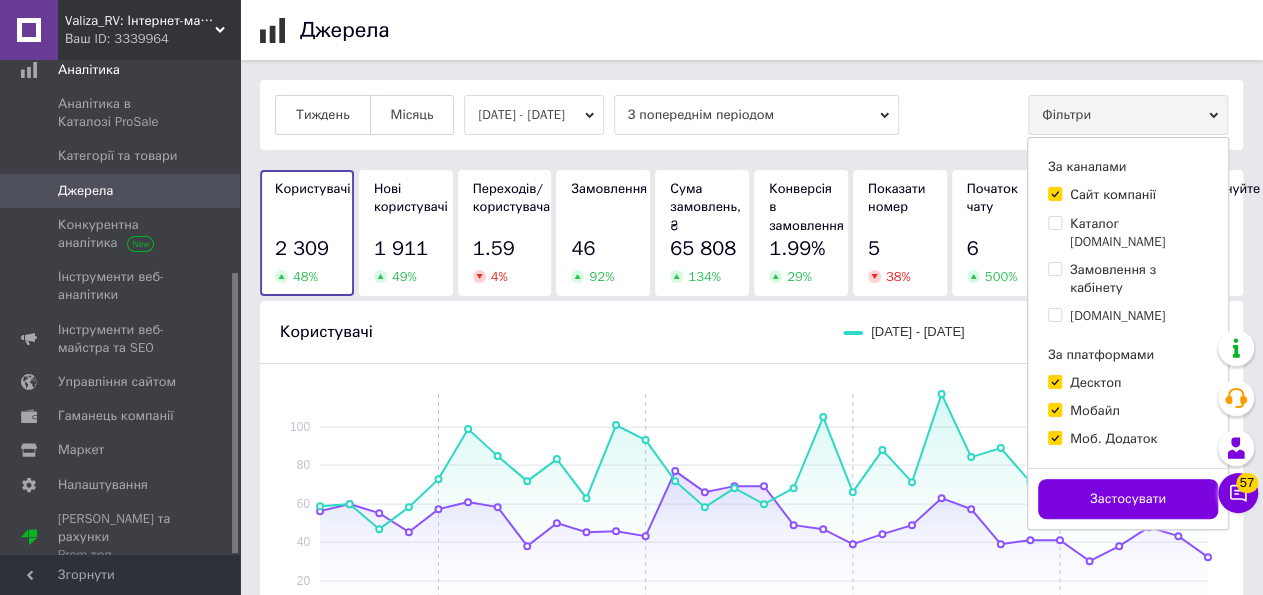 checkbox on "false" 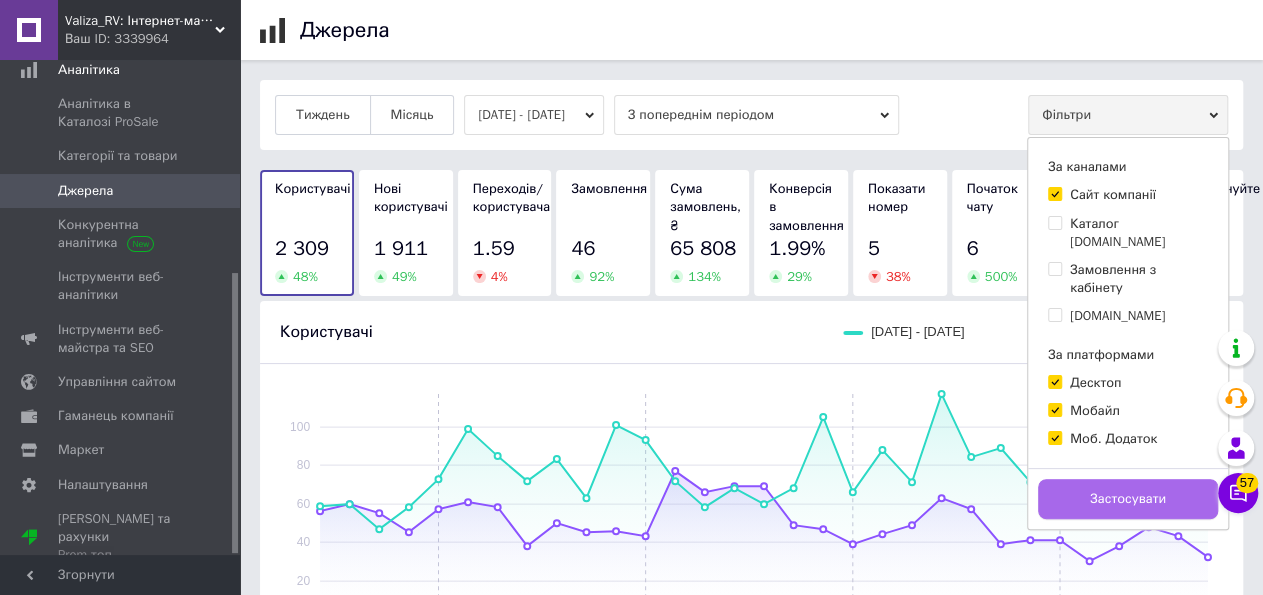 click on "Застосувати" at bounding box center (1128, 499) 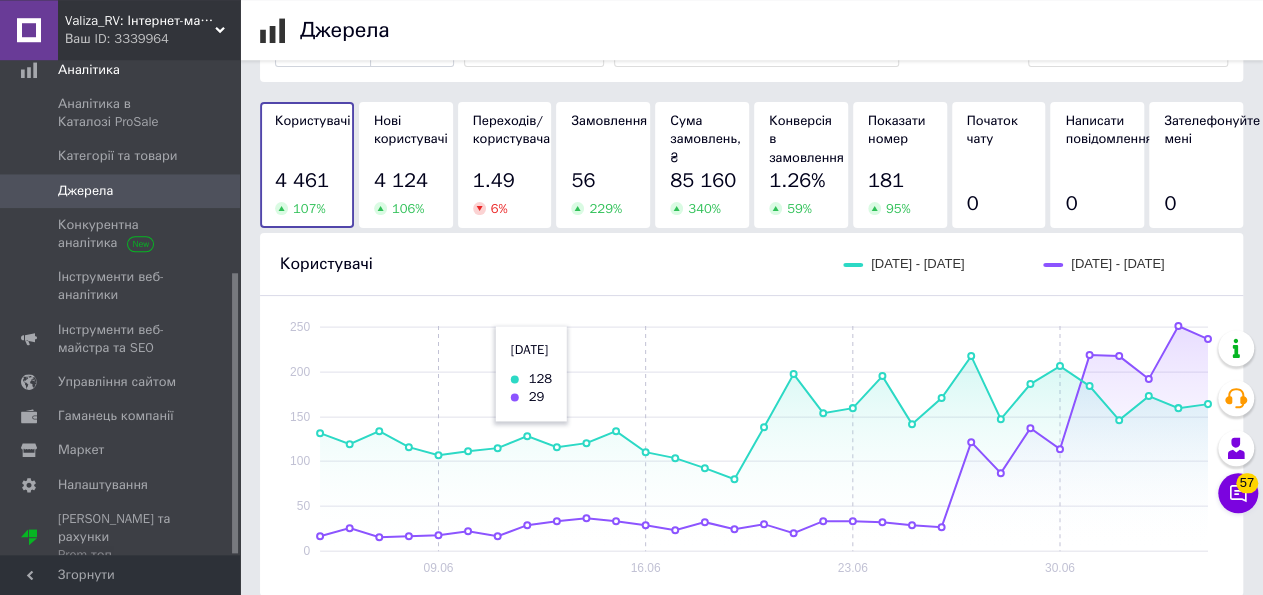 scroll, scrollTop: 104, scrollLeft: 0, axis: vertical 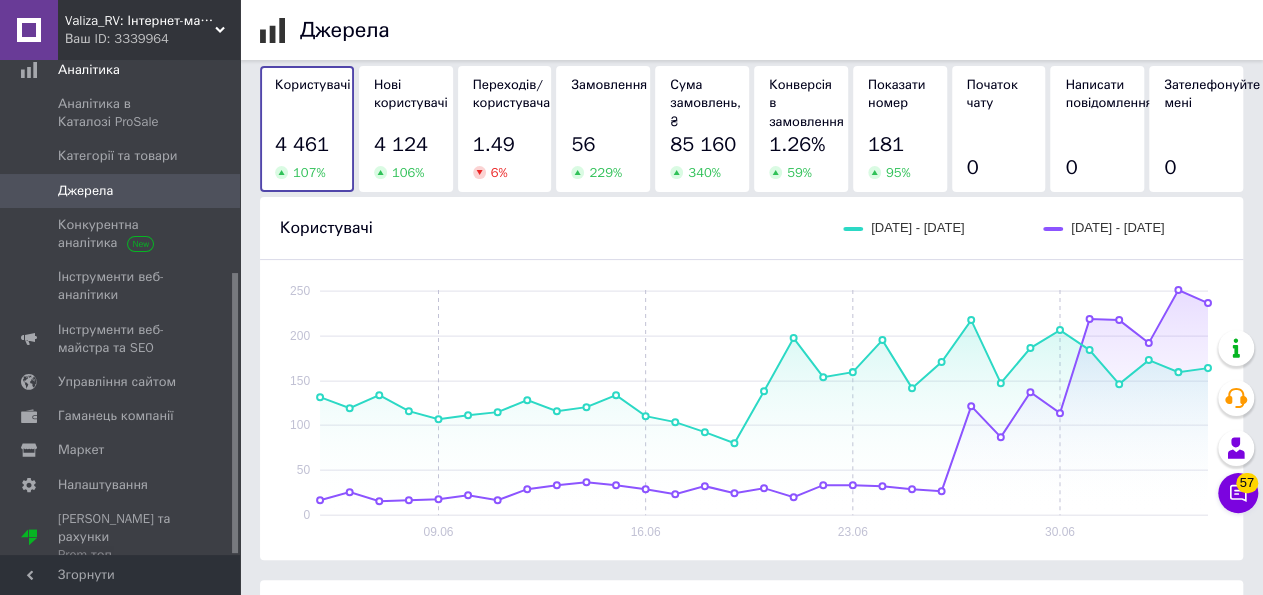 click on "Valiza_RV: Інтернет-магазин дорожнього, туристичного, повсякденного багажу та аксесуарів" at bounding box center (140, 21) 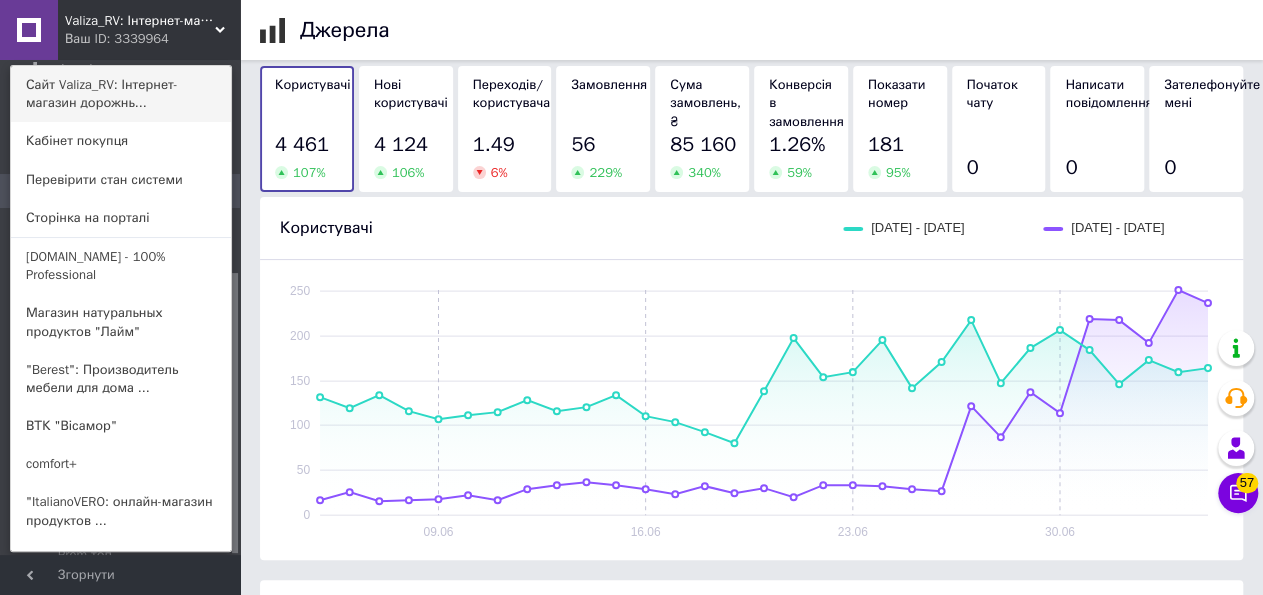 click on "Сайт Valiza_RV: Інтернет-магазин дорожнь..." at bounding box center (121, 94) 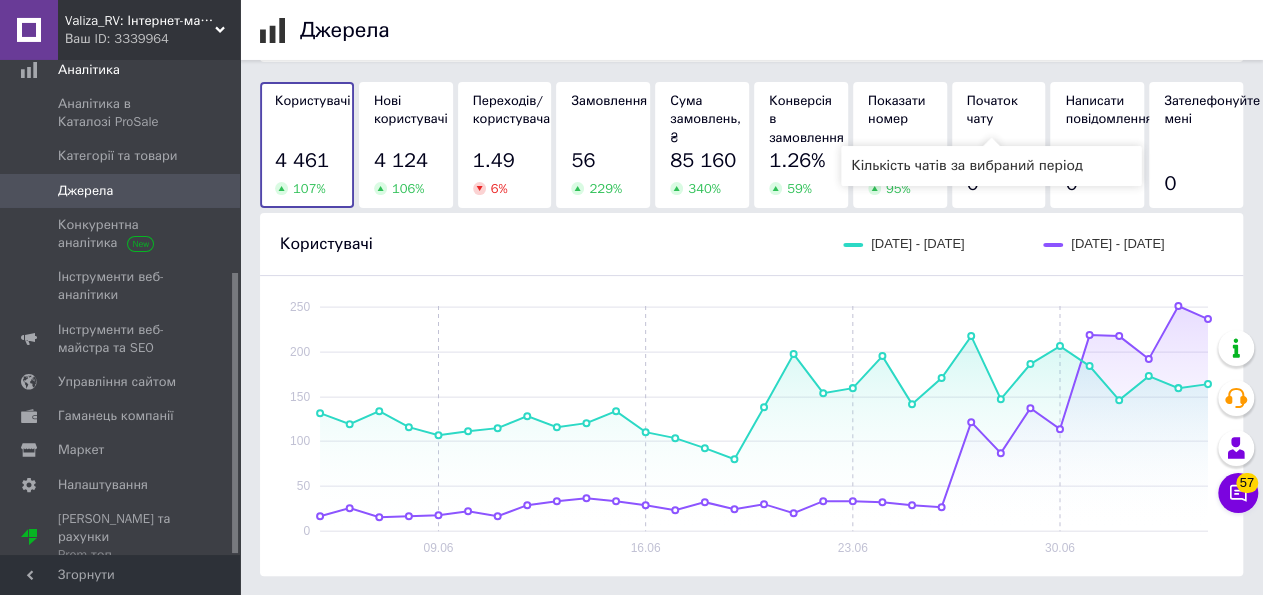 scroll, scrollTop: 104, scrollLeft: 0, axis: vertical 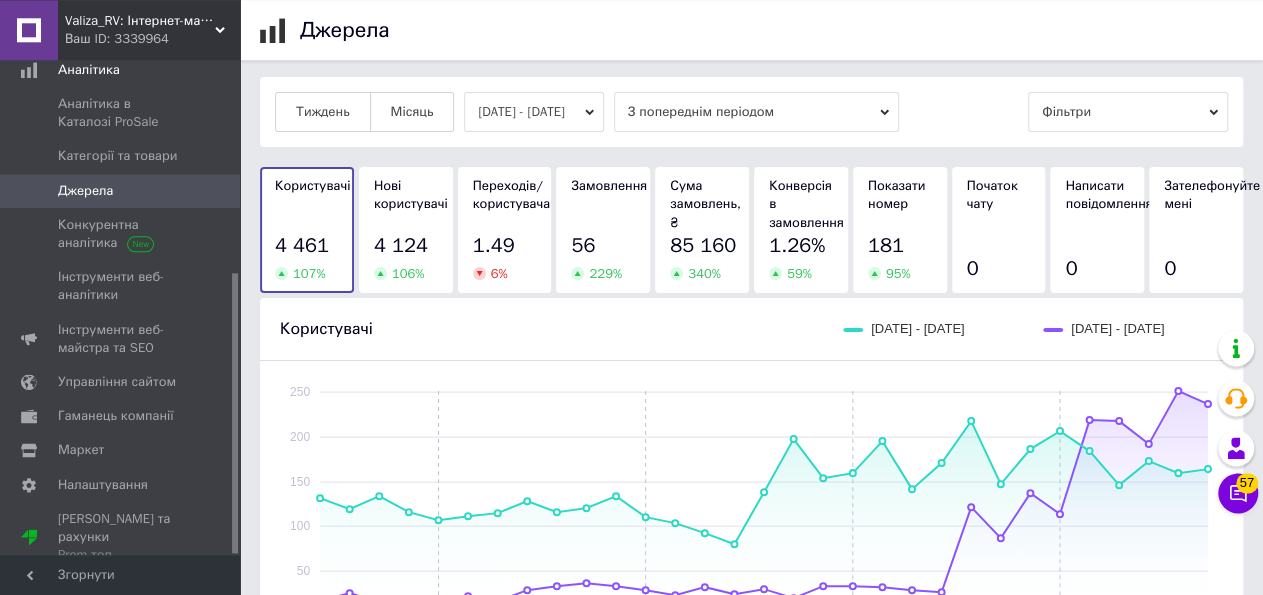 click on "Фільтри" at bounding box center [1128, 112] 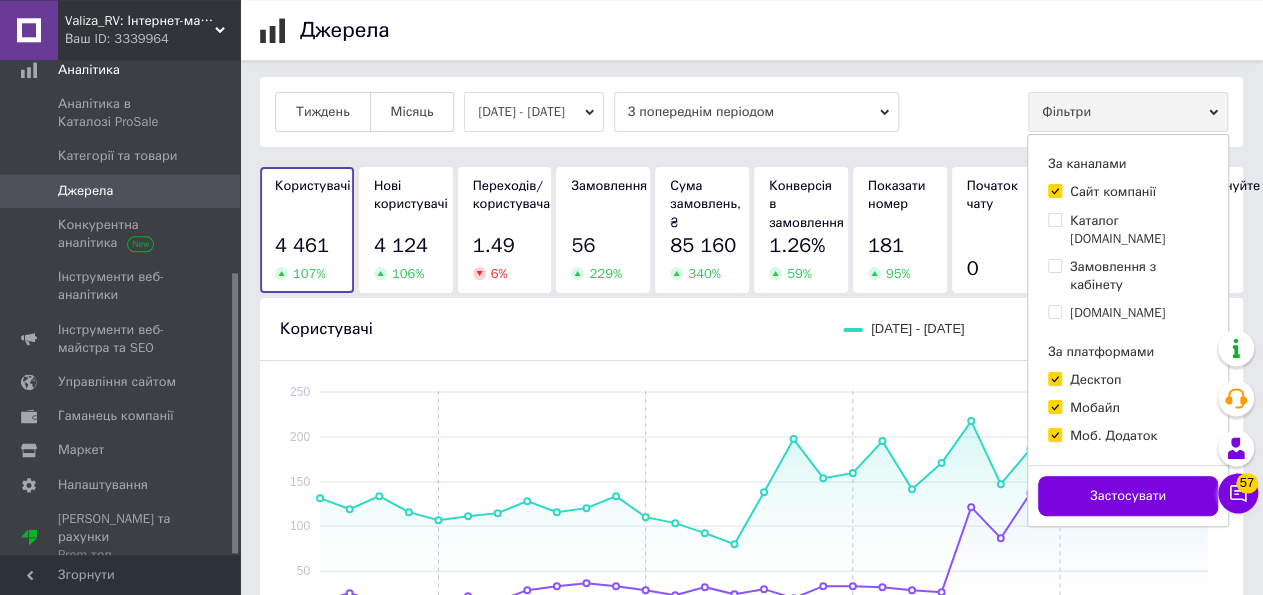 click on "Джерела Тиждень Місяць 05.06.2025 - 05.07.2025 З попереднім періодом Фільтри За каналами Сайт компанії Каталог Prom.ua Замовлення з кабінету Bigl.ua За платформами Десктоп Мобайл Моб. Додаток Застосувати Користувачі 4 461 107 % Нові користувачі 4 124 106 % Переходів/користувача 1.49 6 % Замовлення 56 229 % Сума замовлень, ₴ 85 160 340 % Конверсія в замовлення 1.26% 59 % Показати номер 181 95 % Початок чату 0 Написати повідомлення 0 Зателефонуйте мені 0 Користувачі 05.06.2025 - 05.07.2025 05.05.2025 - 04.06.2025 09.06 16.06 23.06 30.06 0 50 100 150 200 250 Замовлення Канали Користувачі Нові користувачі Переходів/користувача Замовлення 40" at bounding box center [751, 664] 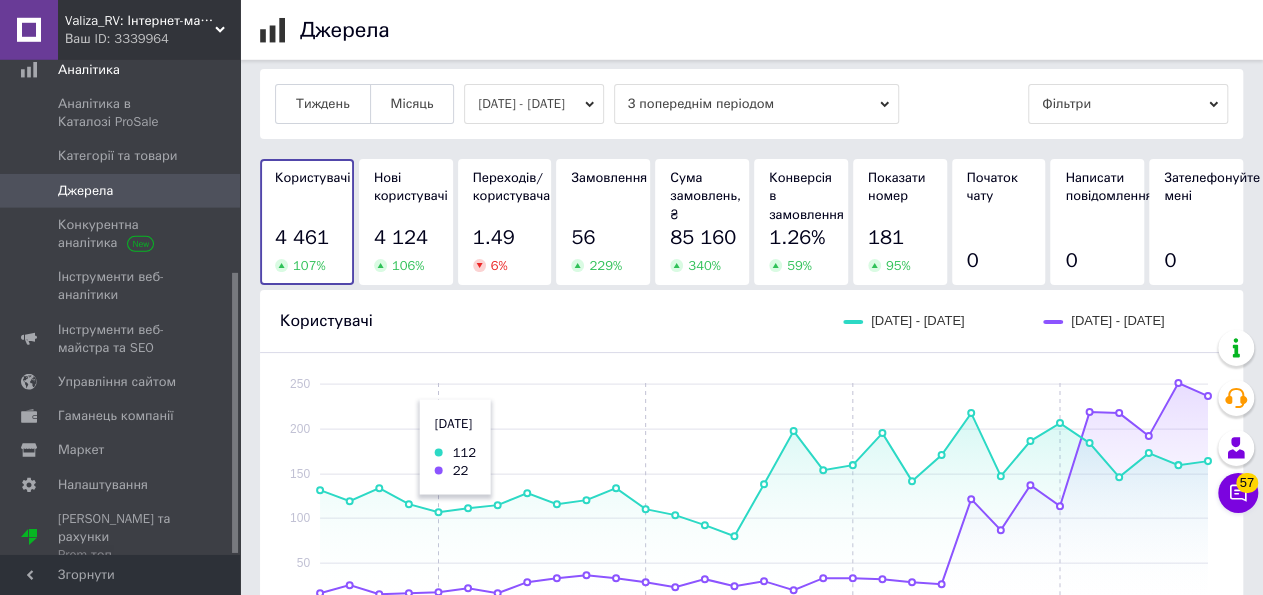 scroll, scrollTop: 0, scrollLeft: 0, axis: both 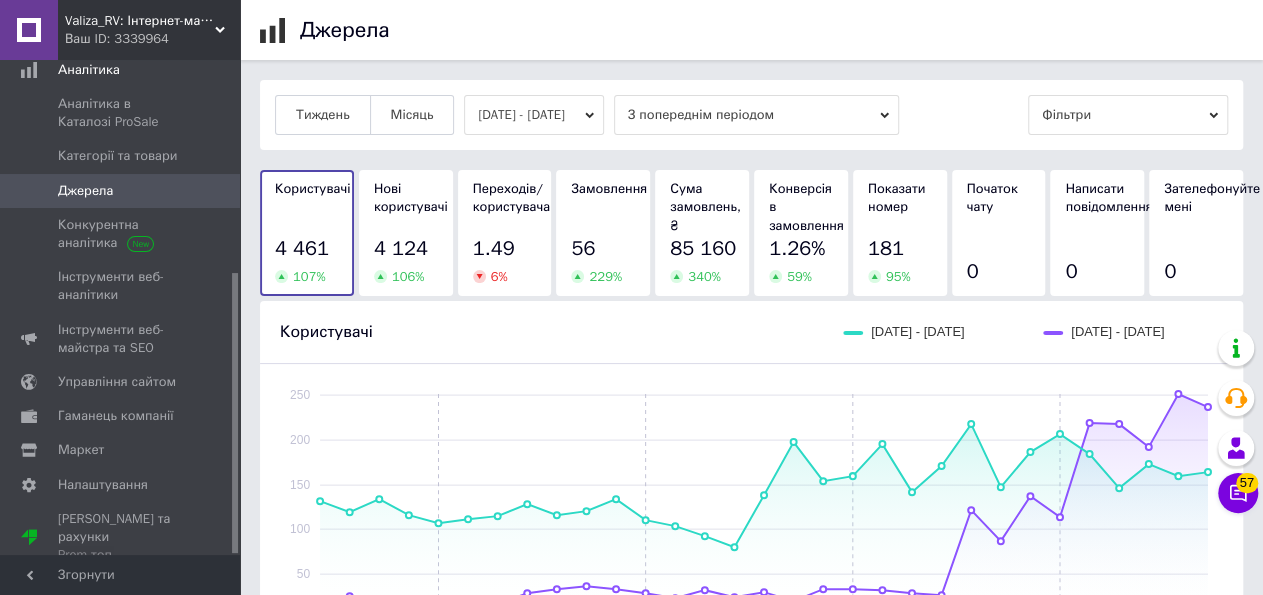 click on "Ваш ID: 3339964" at bounding box center (152, 39) 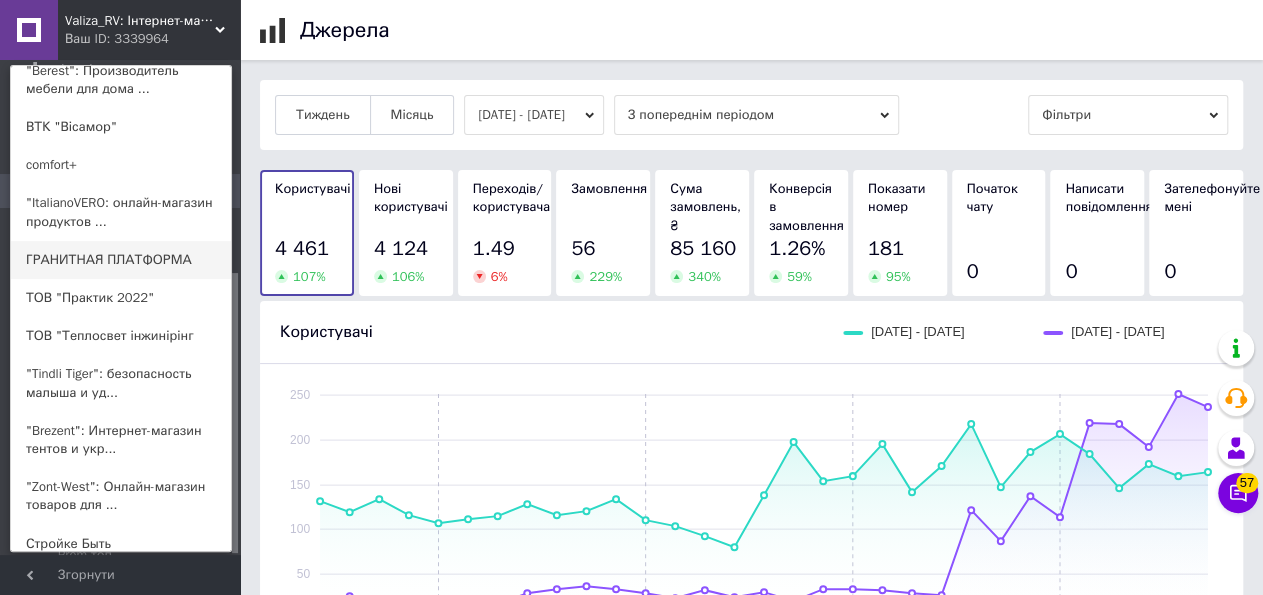 scroll, scrollTop: 312, scrollLeft: 0, axis: vertical 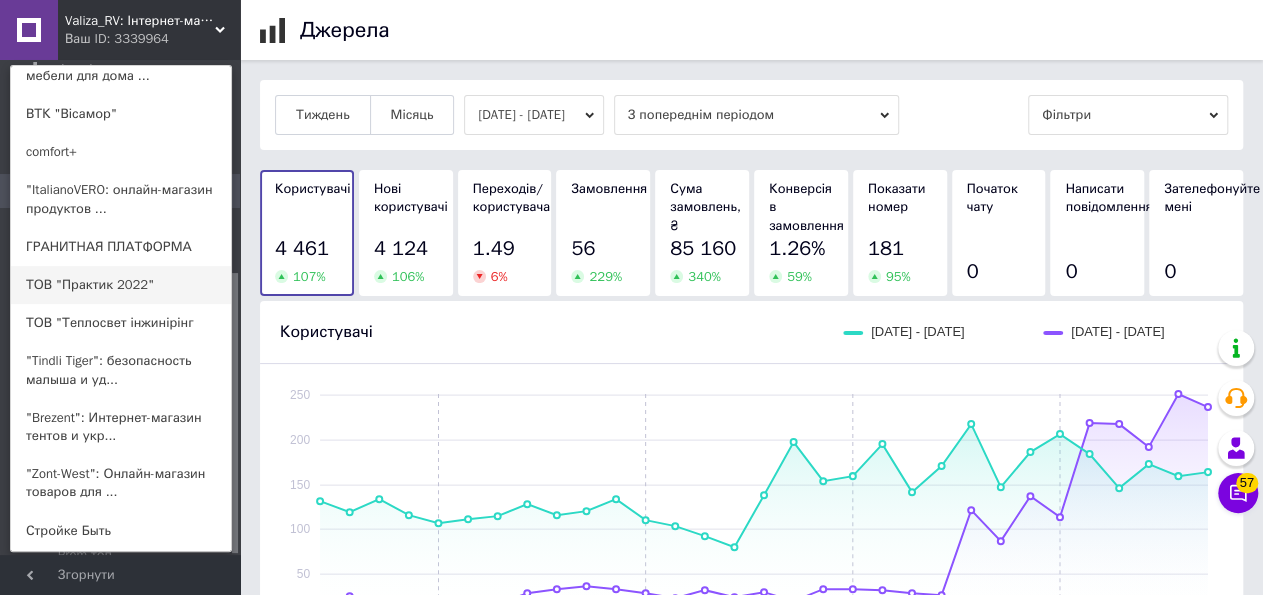 click on "ТОВ "Практик 2022"" at bounding box center [121, 285] 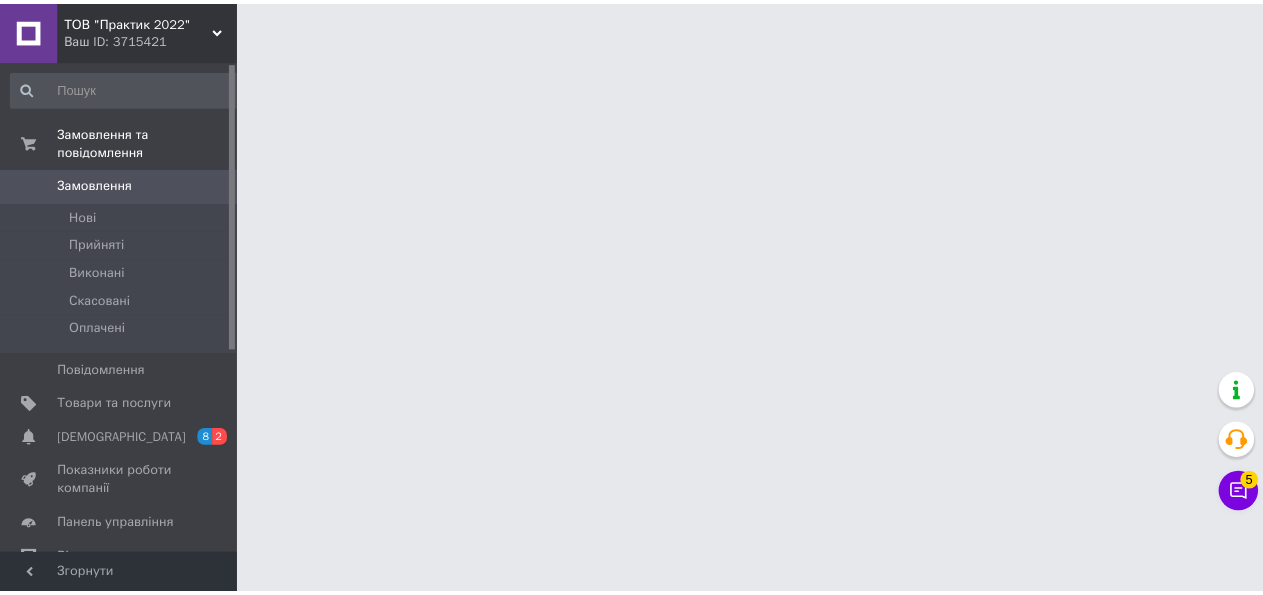 scroll, scrollTop: 0, scrollLeft: 0, axis: both 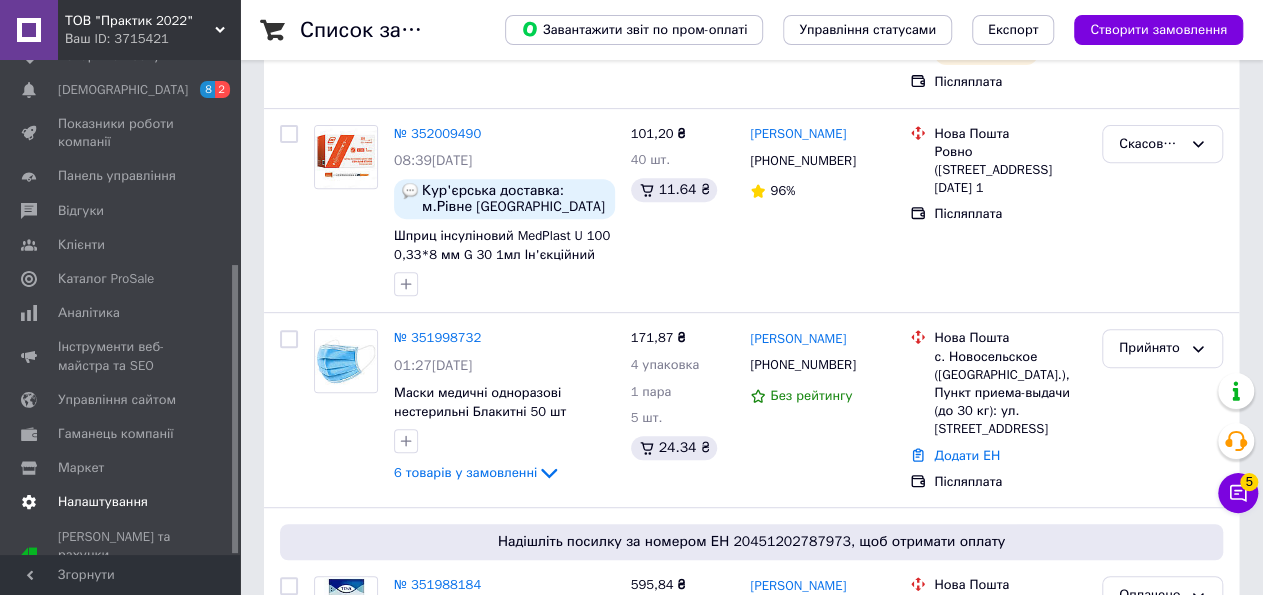 click on "Налаштування" at bounding box center [103, 502] 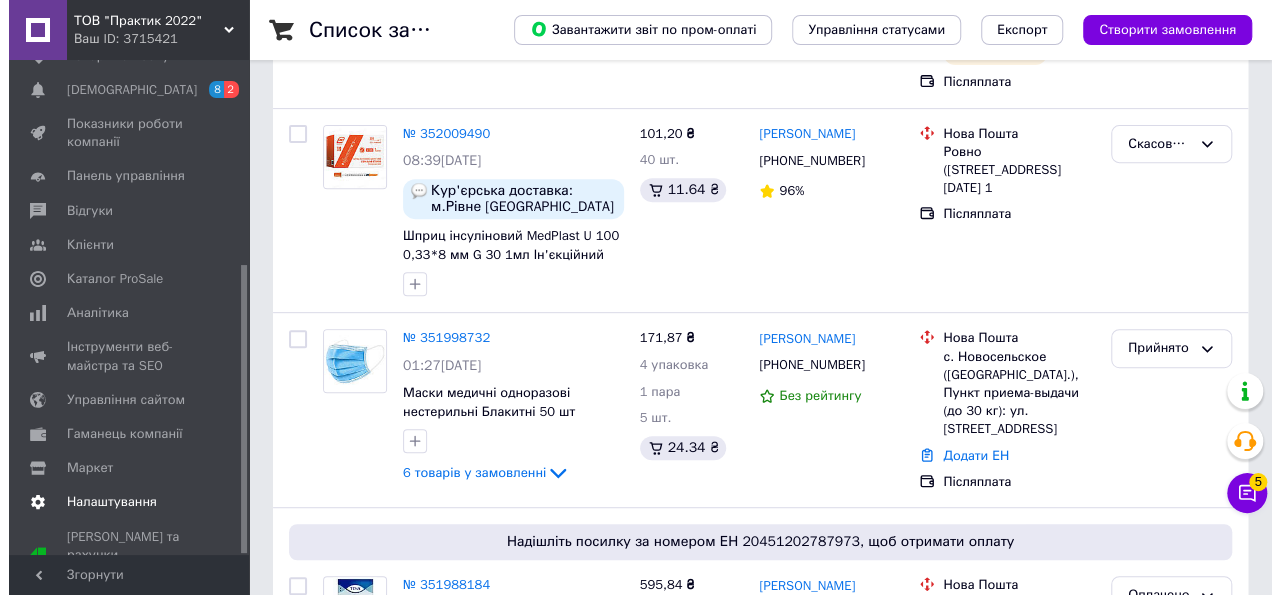 scroll, scrollTop: 0, scrollLeft: 0, axis: both 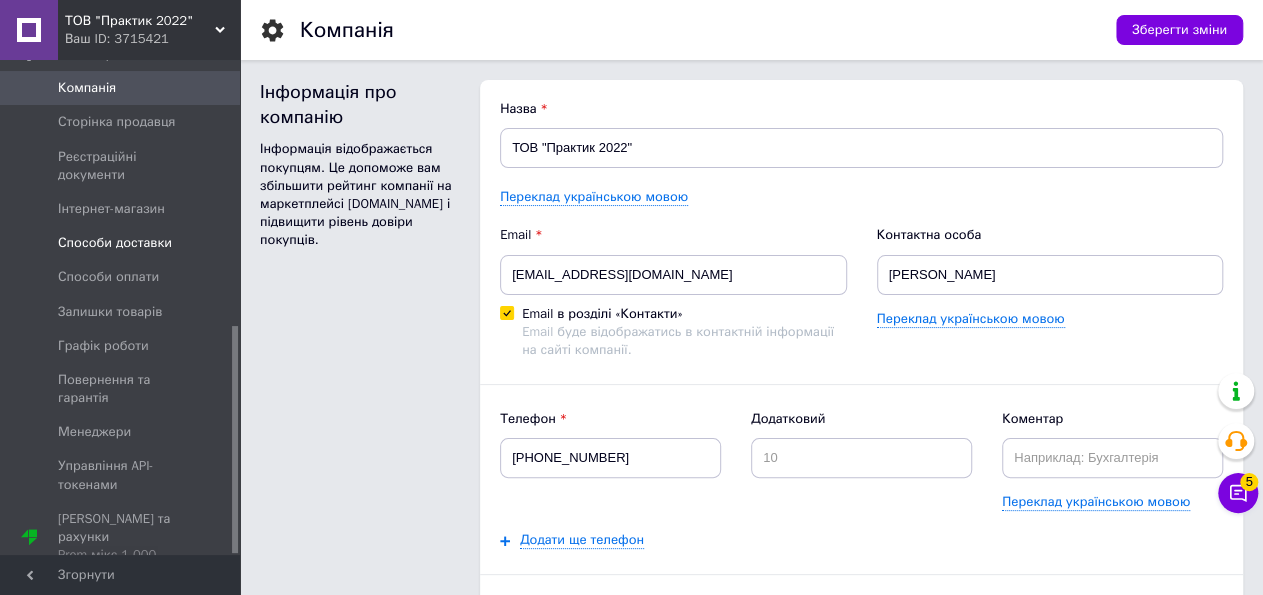 click on "Способи доставки" at bounding box center [128, 243] 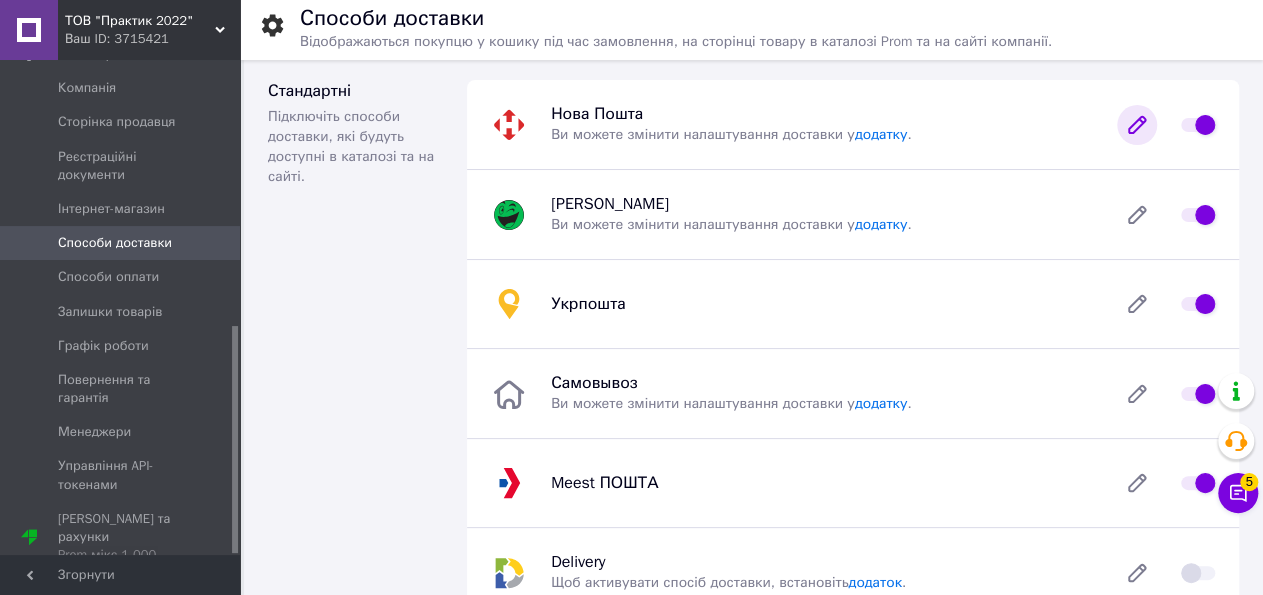 click 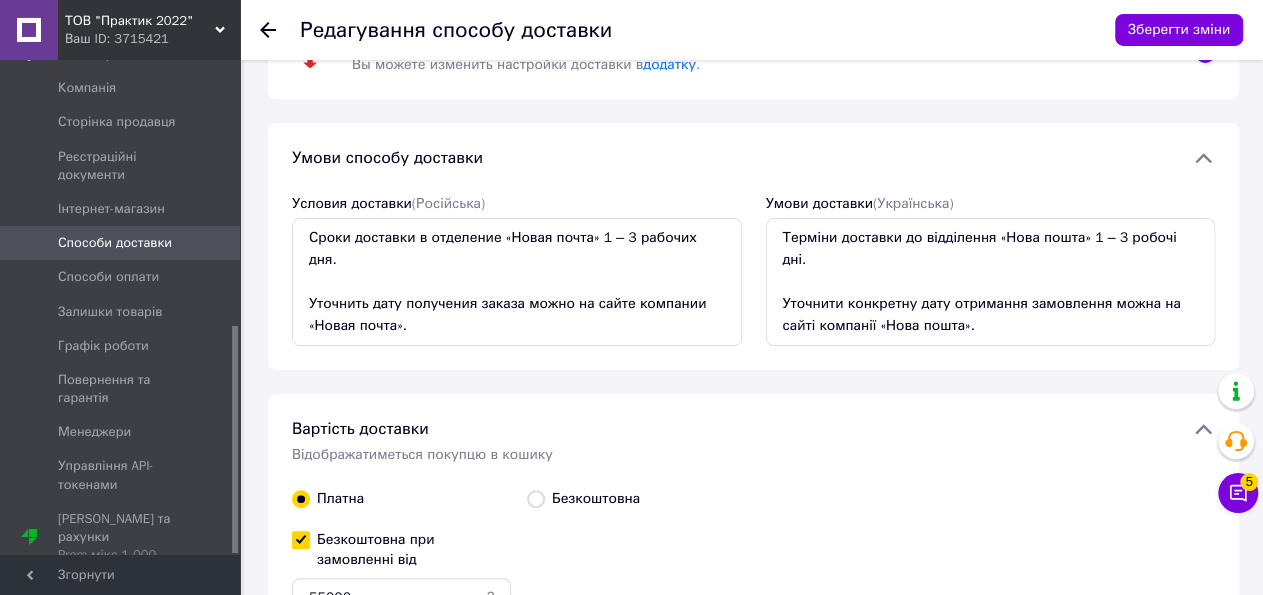 scroll, scrollTop: 0, scrollLeft: 0, axis: both 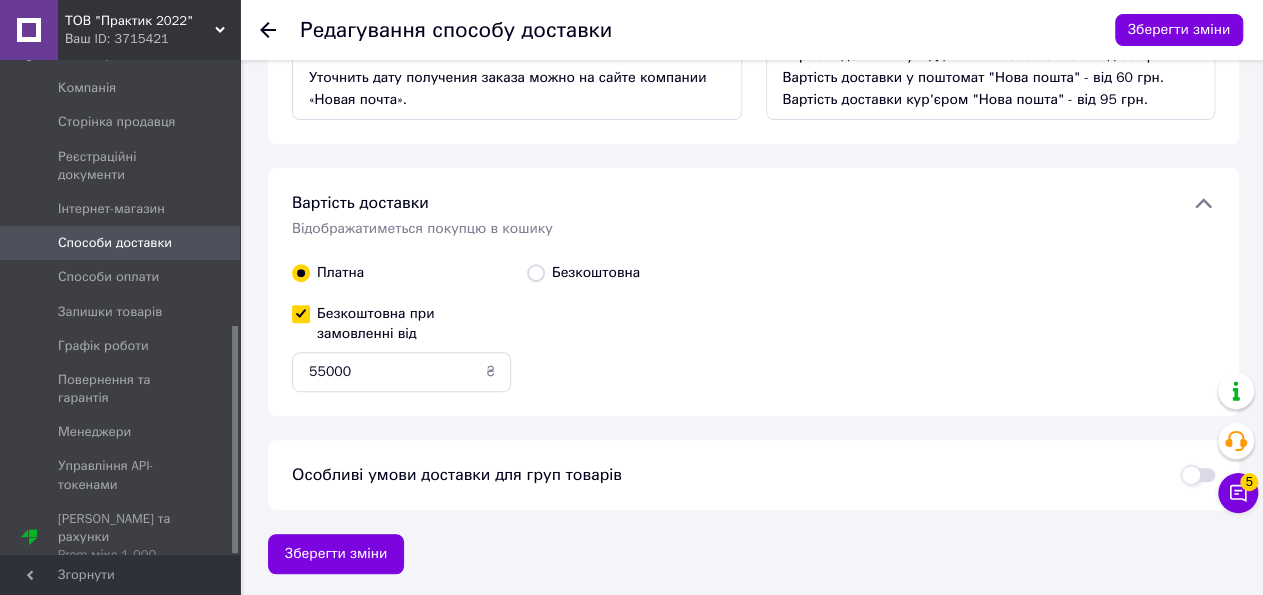 click on "Способи доставки" at bounding box center (115, 243) 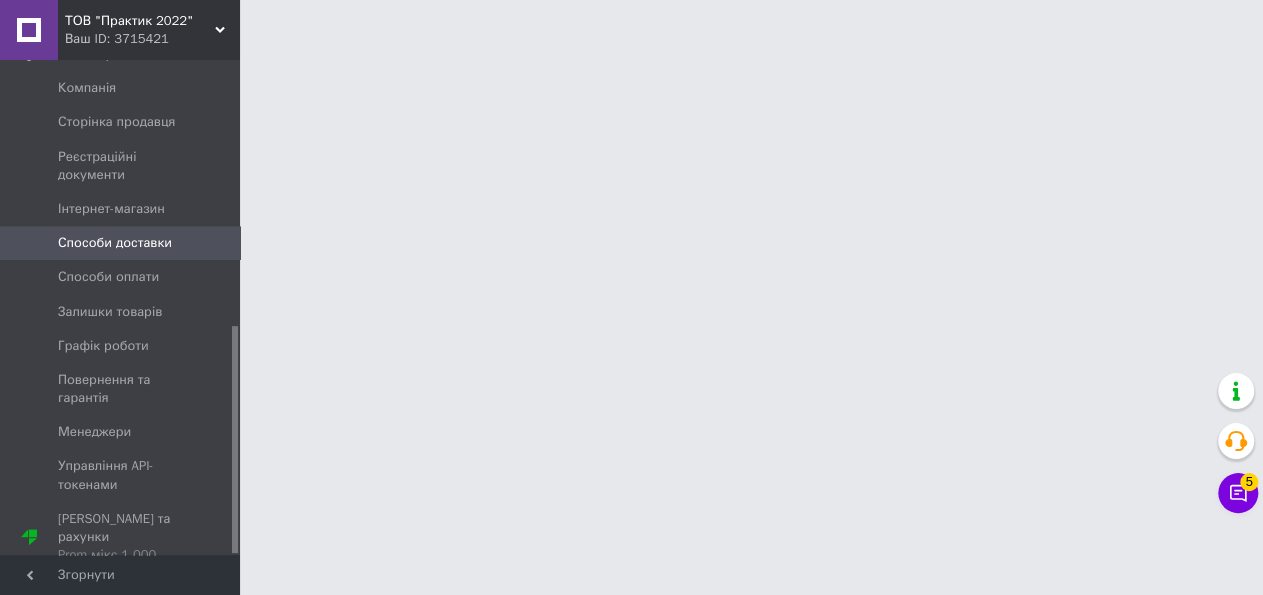 scroll, scrollTop: 0, scrollLeft: 0, axis: both 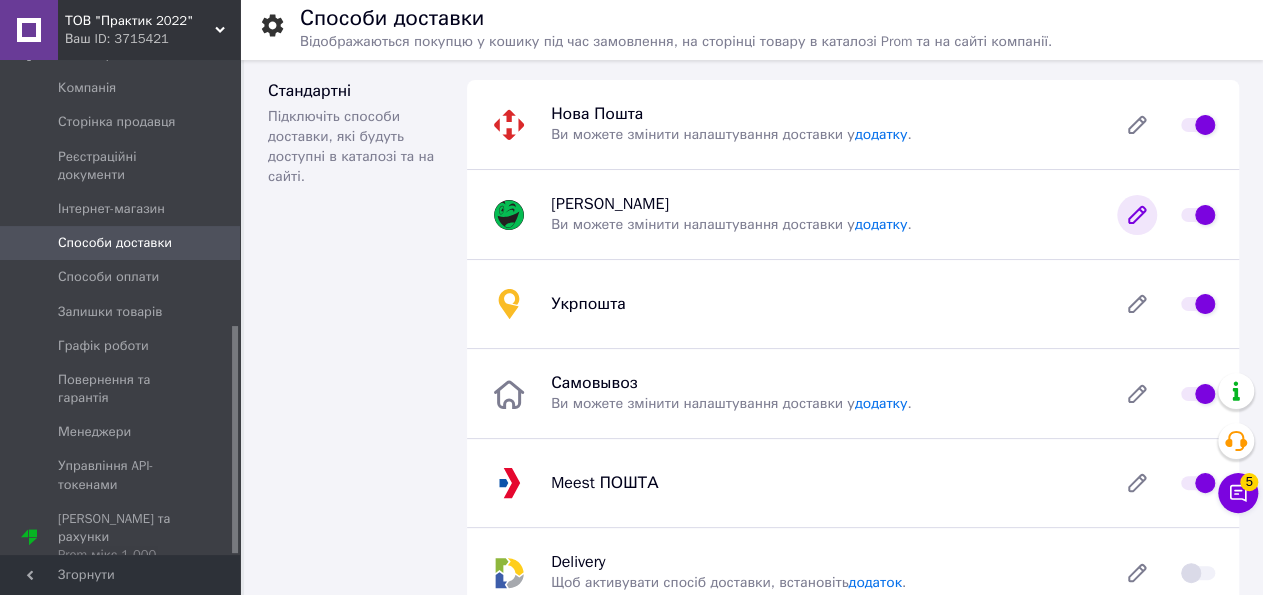 click 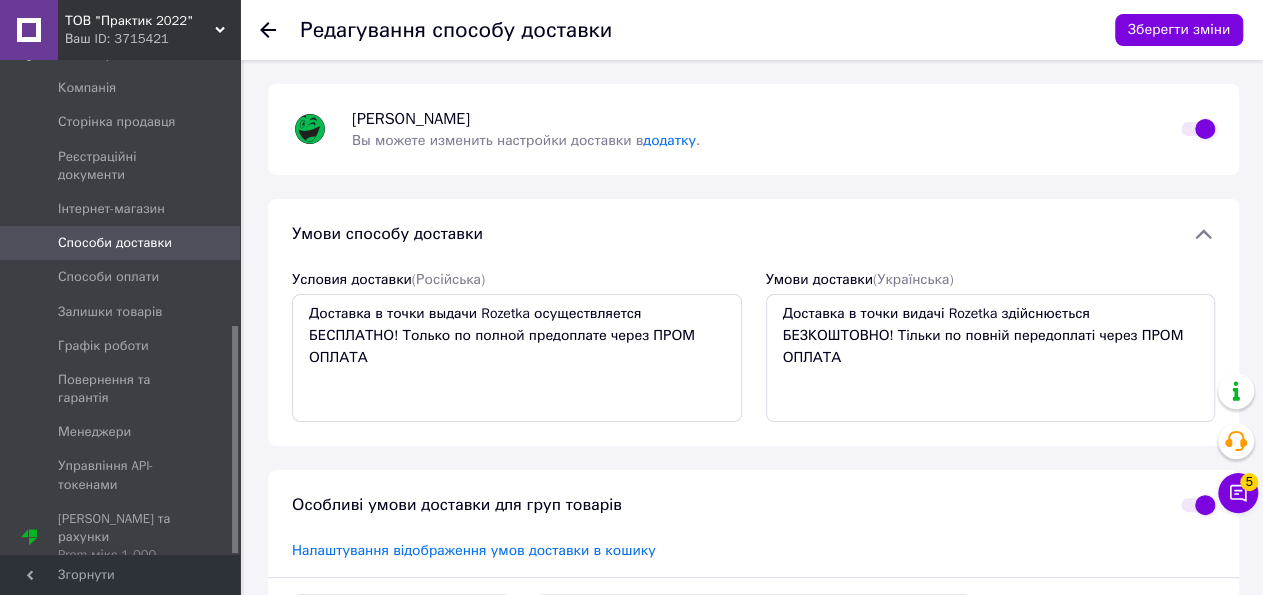 click on "Способи доставки" at bounding box center (121, 243) 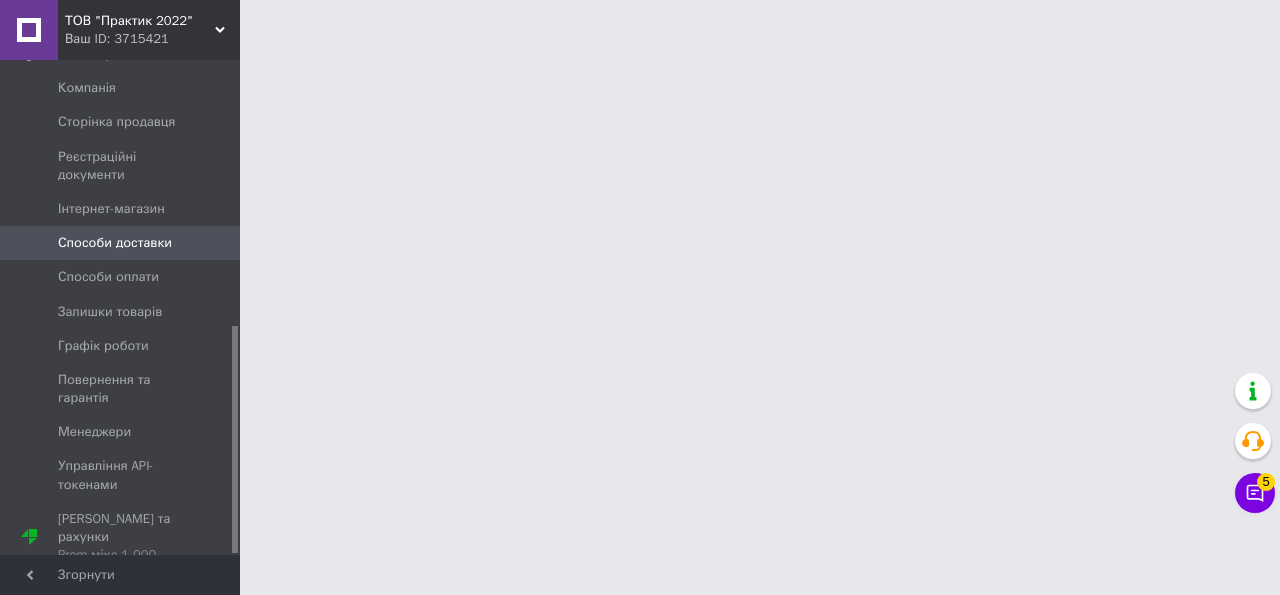 click on "Ваш ID: 3715421" at bounding box center [152, 39] 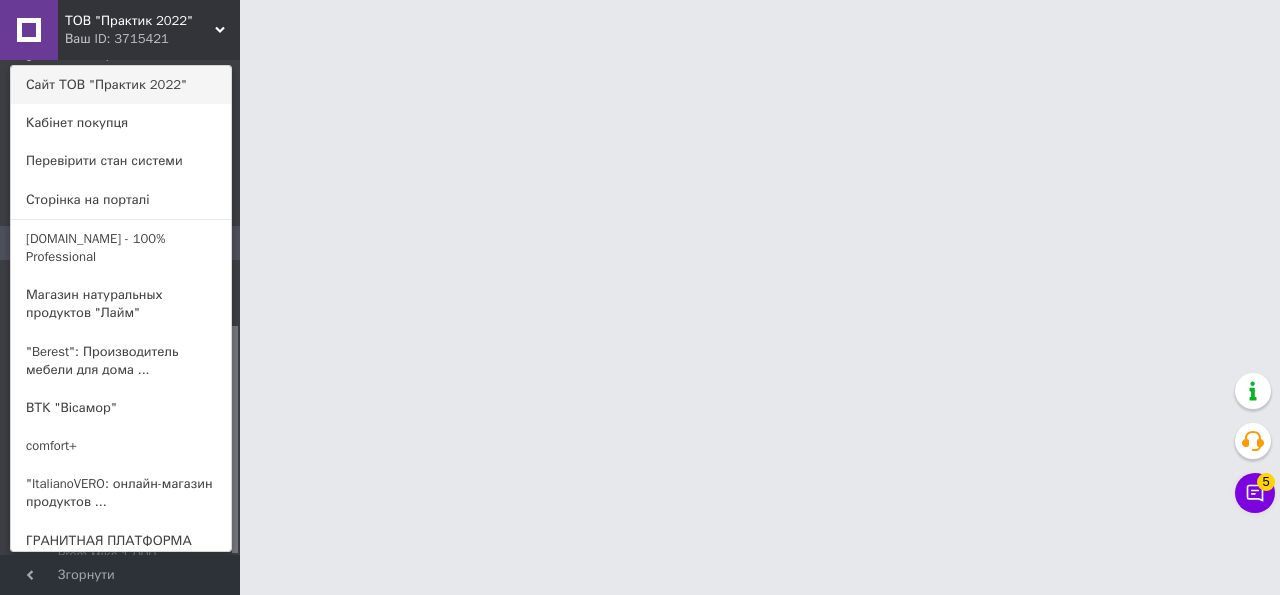 click on "Сайт ТОВ "Практик 2022"" at bounding box center (121, 85) 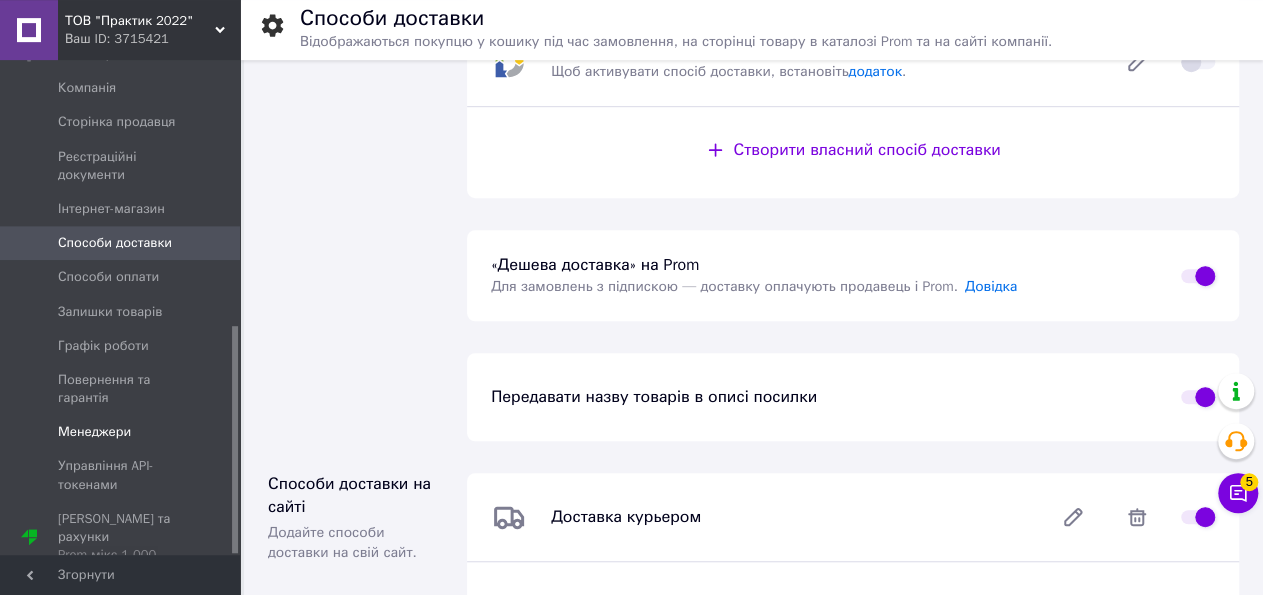 scroll, scrollTop: 520, scrollLeft: 0, axis: vertical 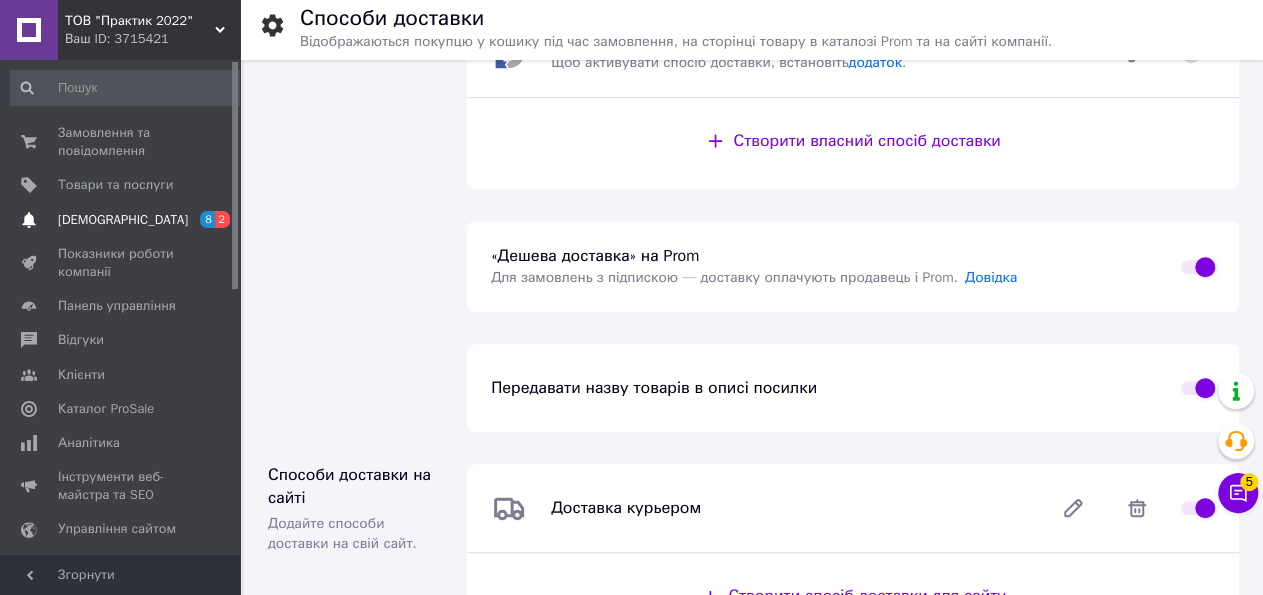 click on "[DEMOGRAPHIC_DATA]" at bounding box center [121, 220] 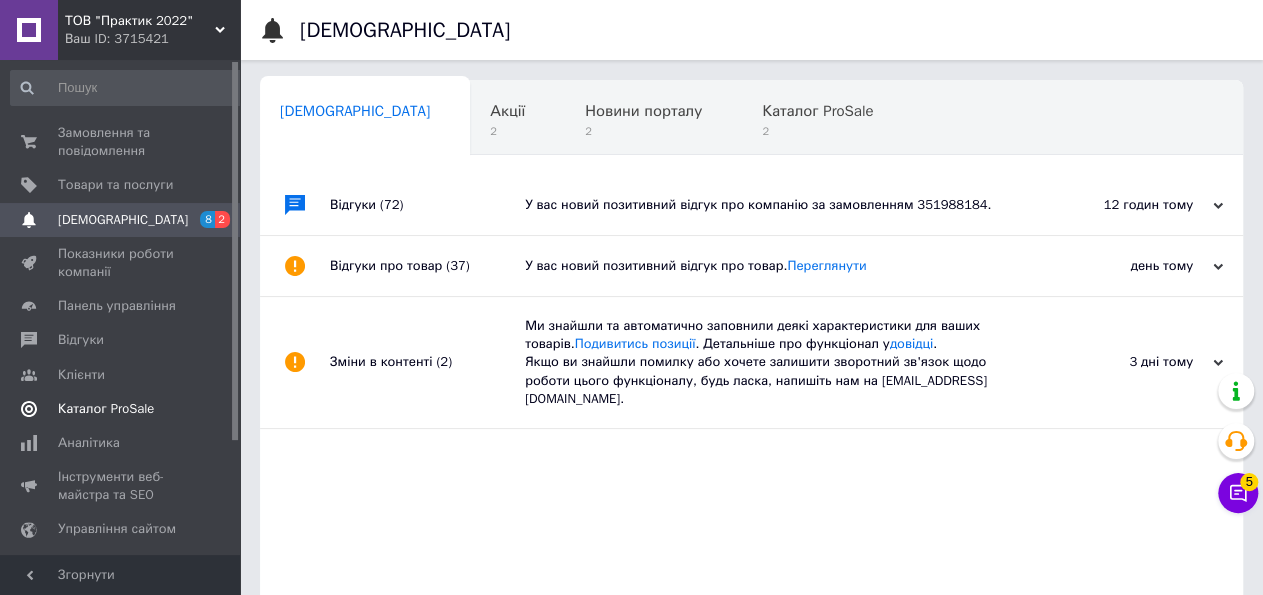 click on "Каталог ProSale" at bounding box center [106, 409] 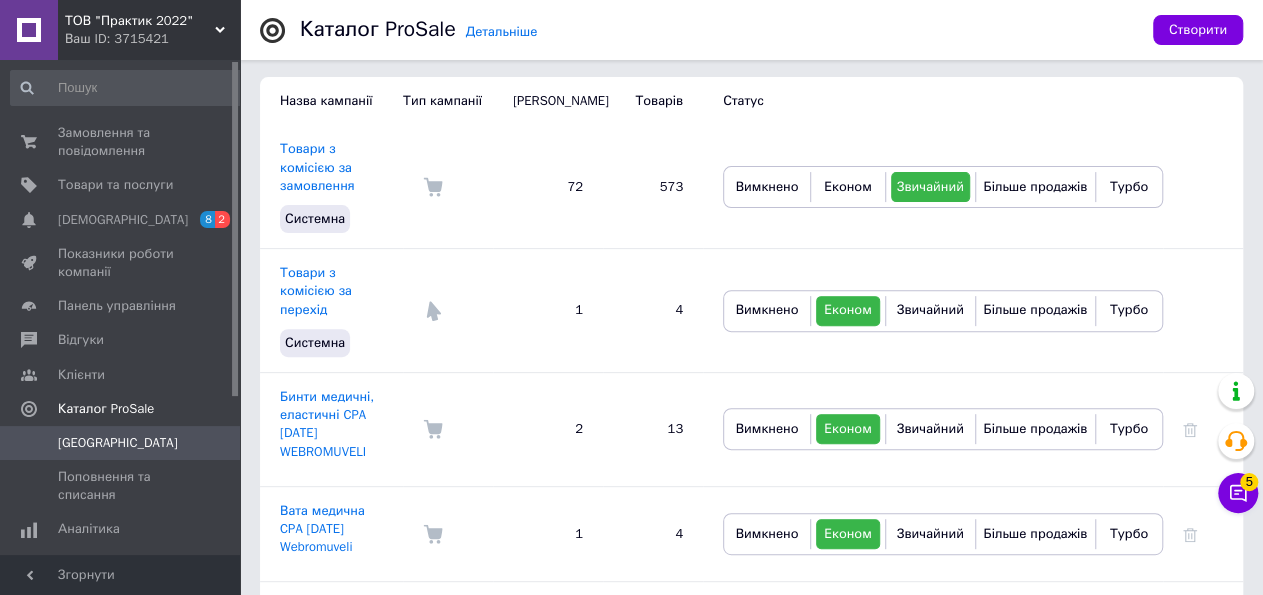 scroll, scrollTop: 0, scrollLeft: 0, axis: both 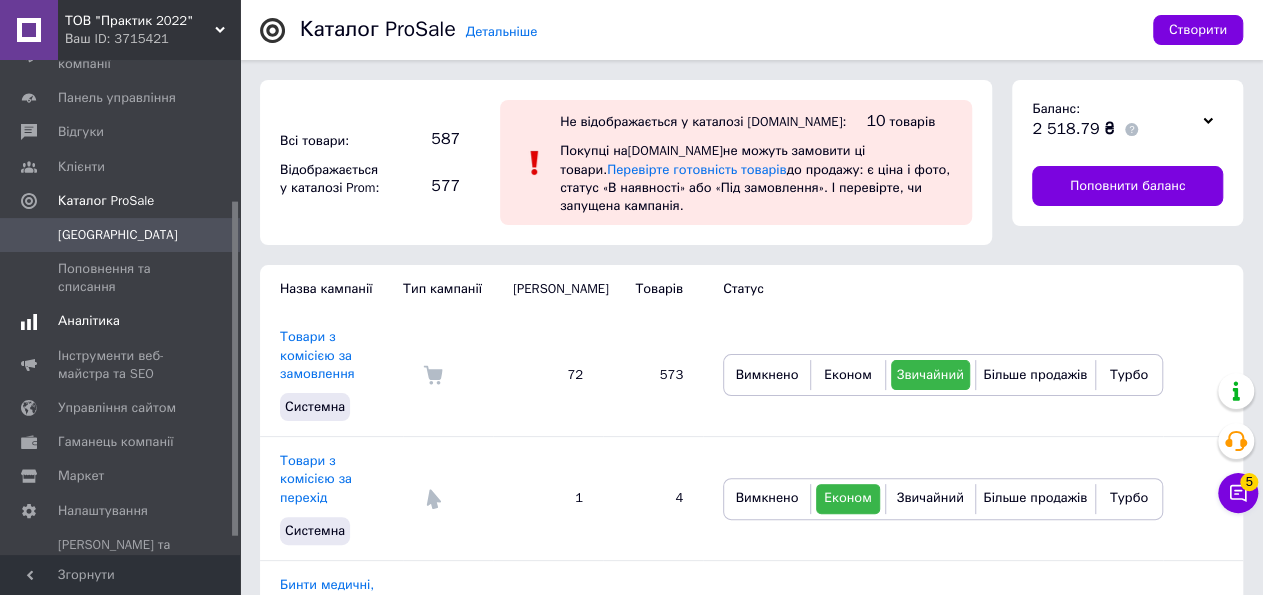 click on "Аналітика" at bounding box center (128, 321) 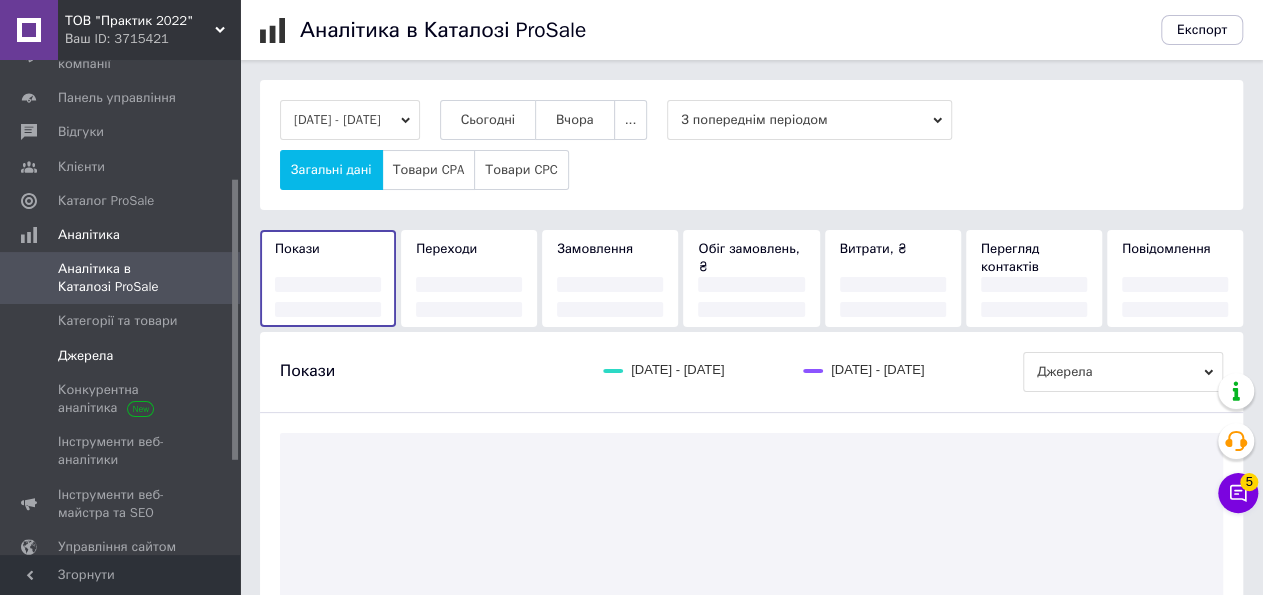click on "Джерела" at bounding box center (121, 356) 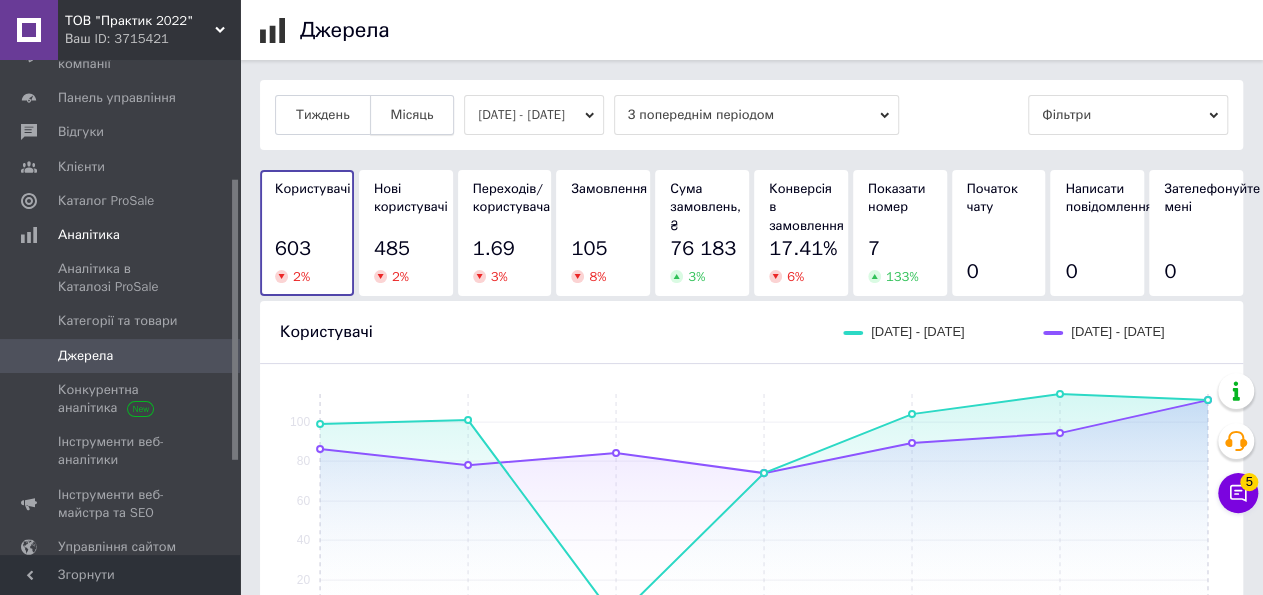 click on "Місяць" at bounding box center [412, 115] 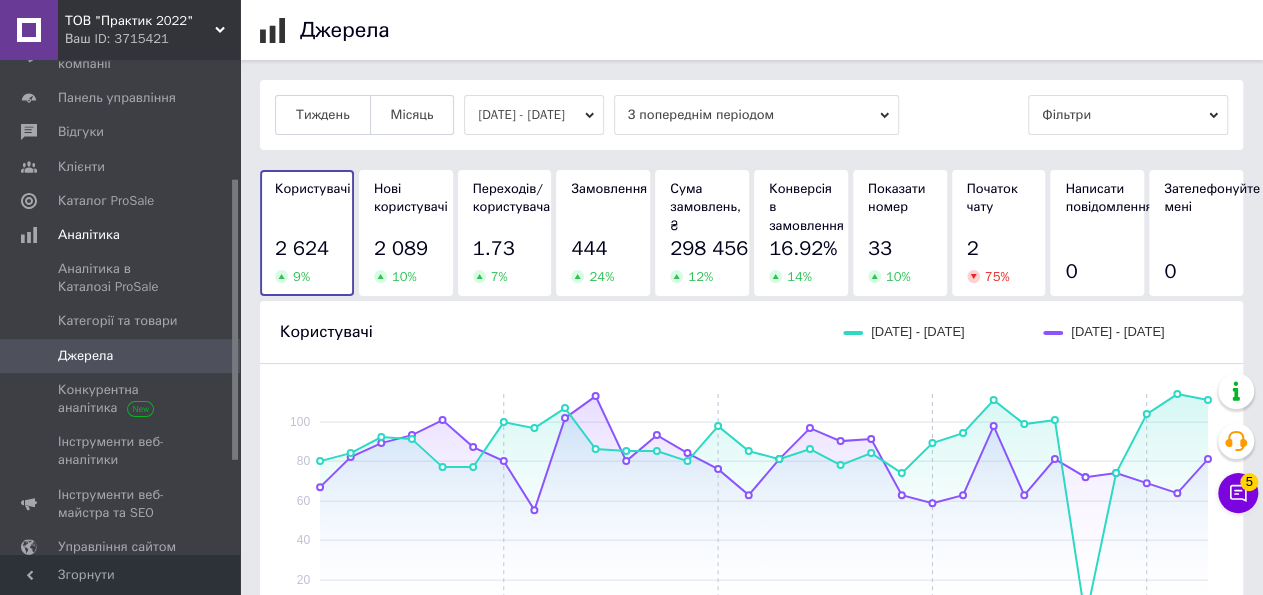 click on "Фільтри" at bounding box center [1128, 115] 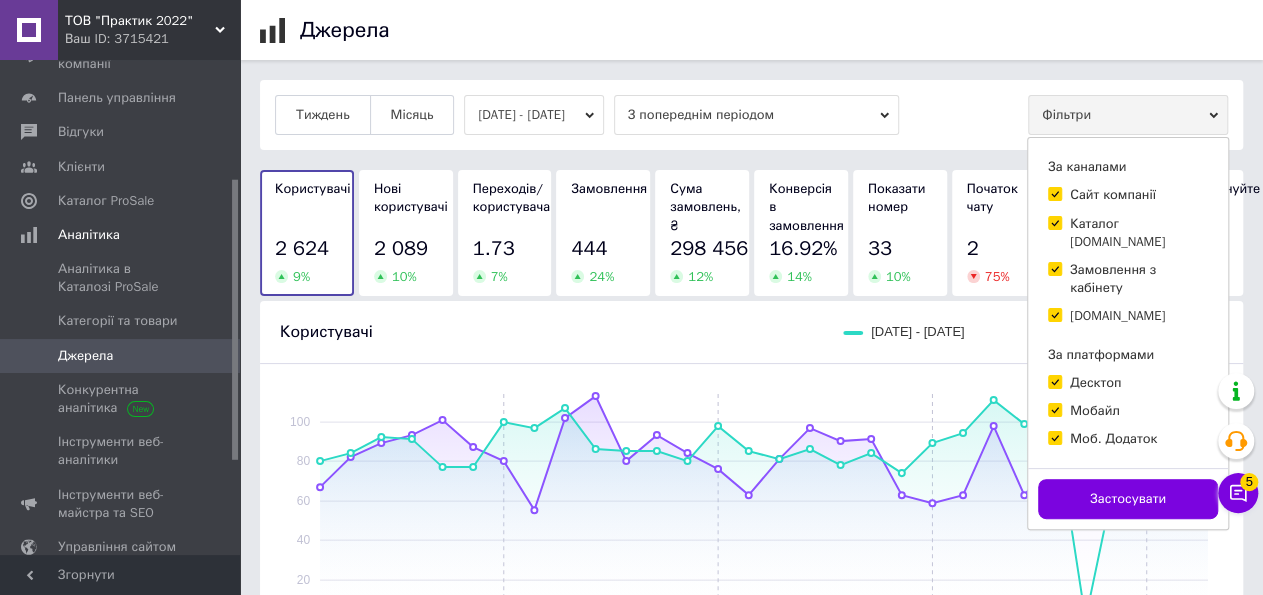 click on "Сайт компанії" at bounding box center (1113, 195) 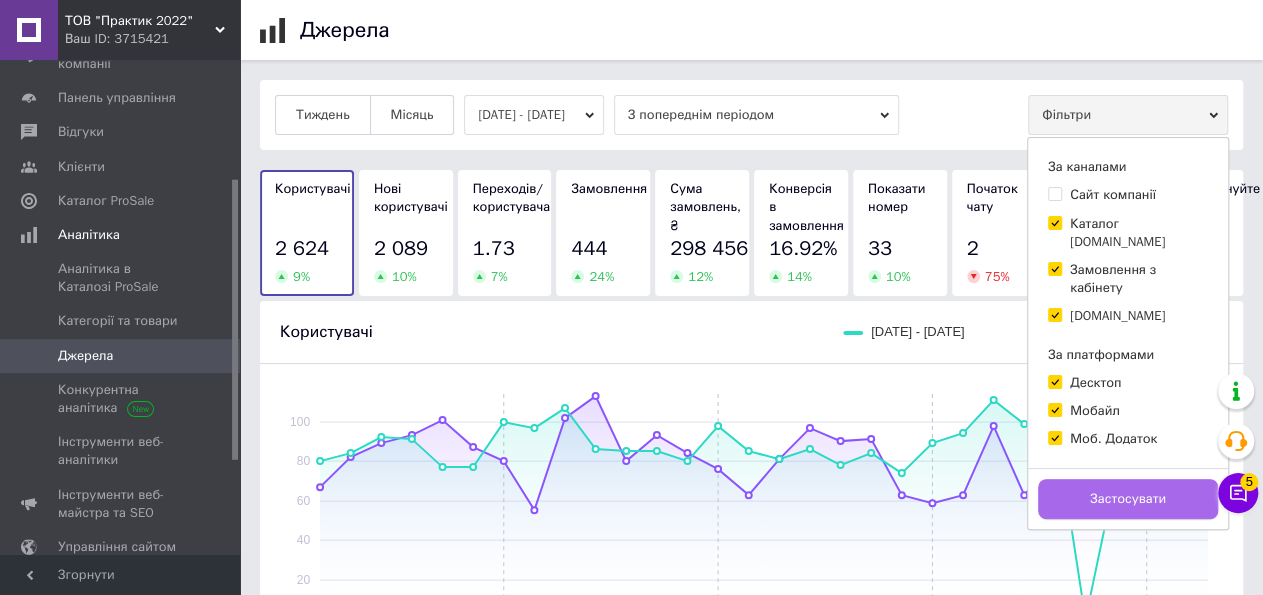 click on "Застосувати" at bounding box center (1128, 499) 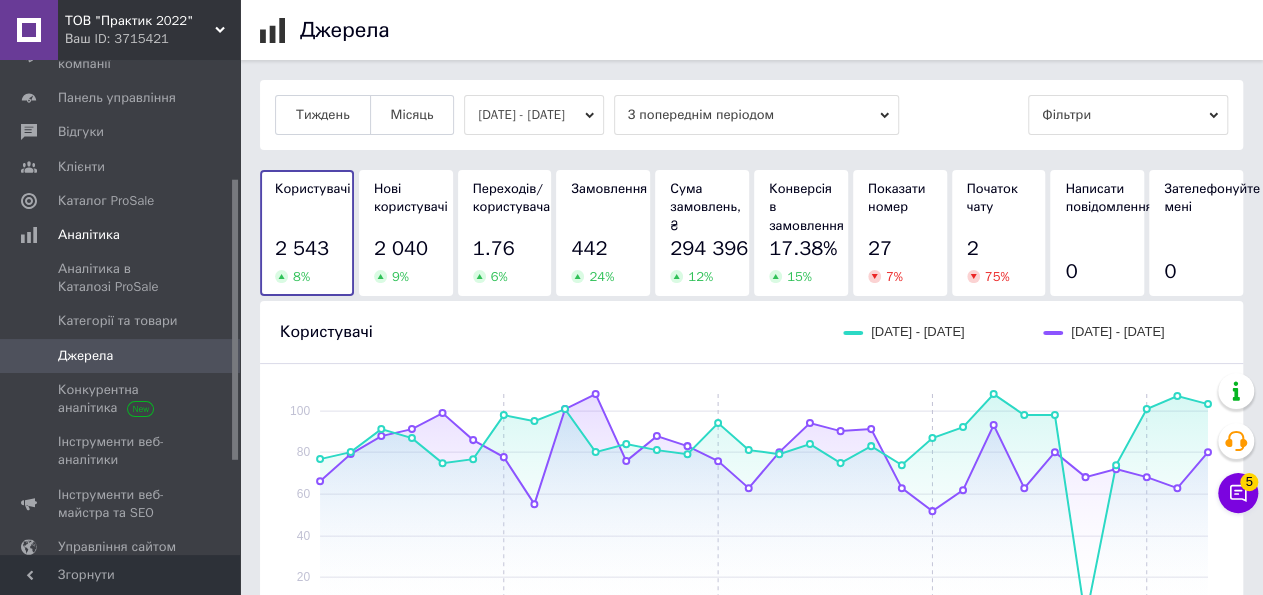 click on "Фільтри" at bounding box center (1128, 115) 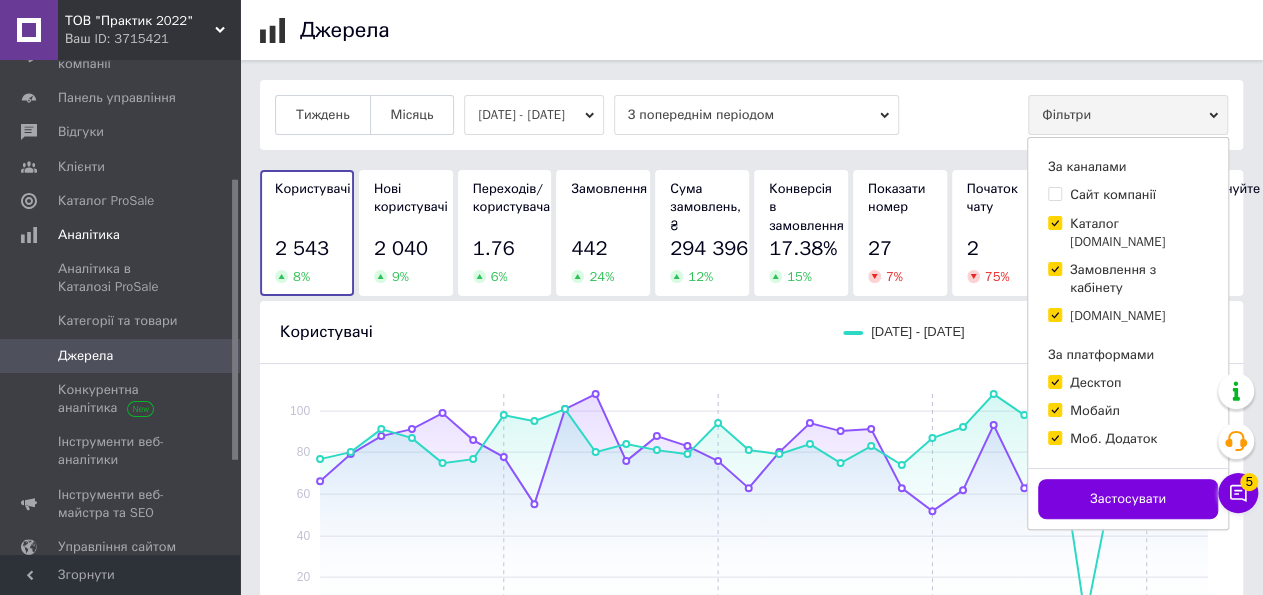 click on "Сайт компанії" at bounding box center [1113, 195] 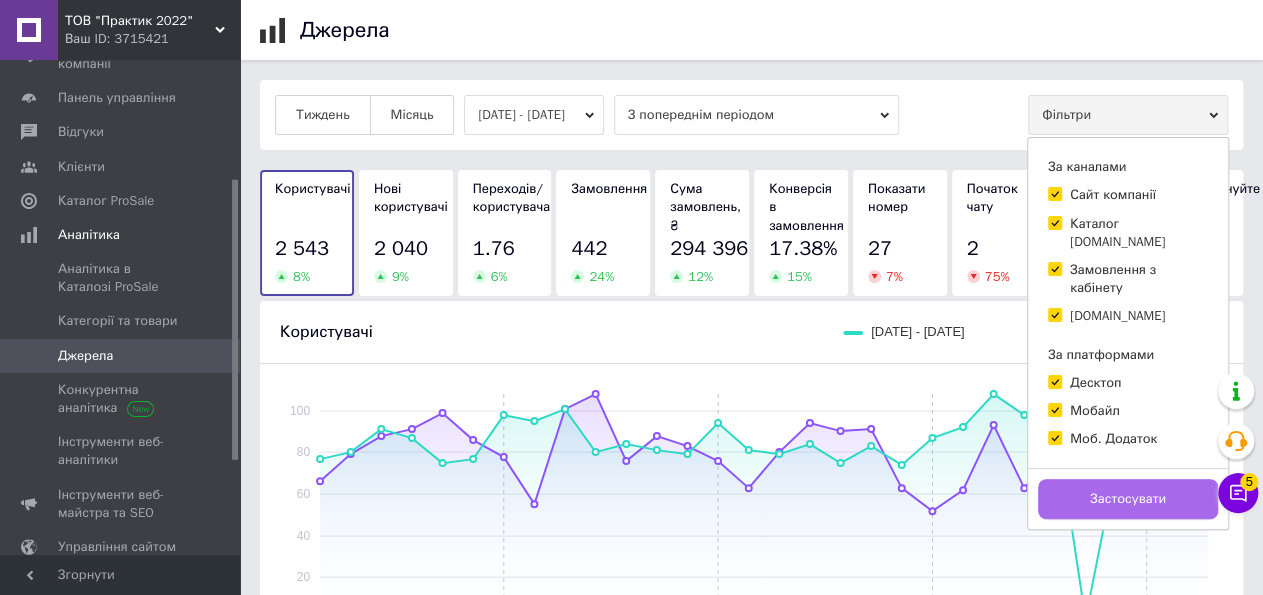 click on "Застосувати" at bounding box center (1128, 499) 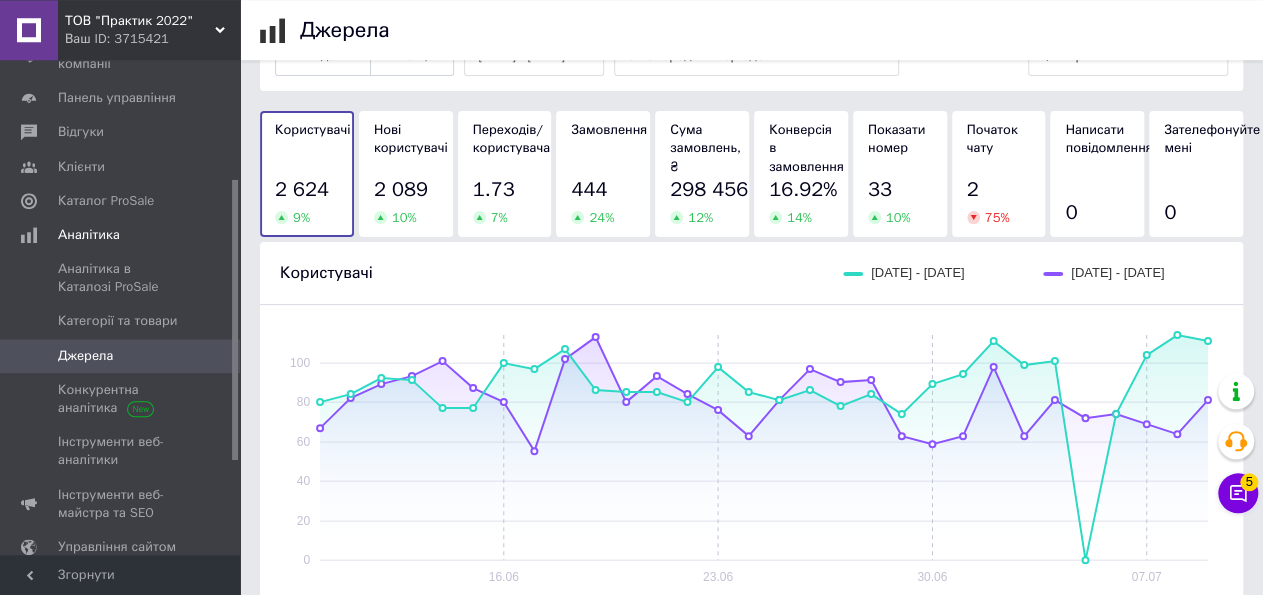 scroll, scrollTop: 46, scrollLeft: 0, axis: vertical 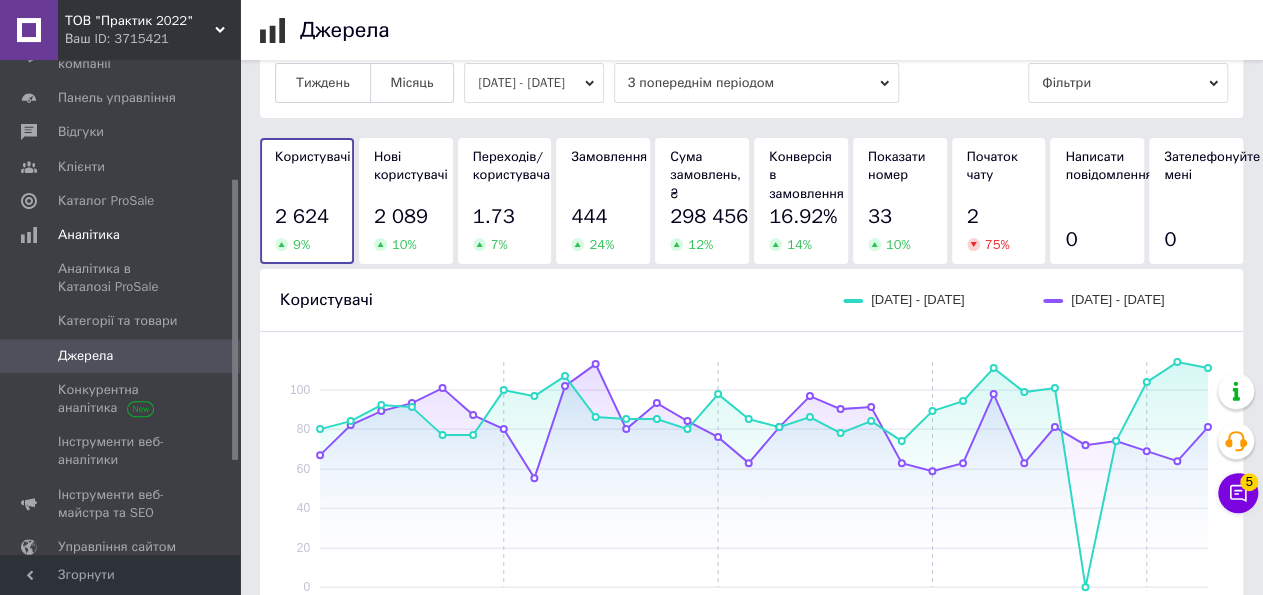 click on "10.06.2025 - 09.07.2025" at bounding box center (534, 83) 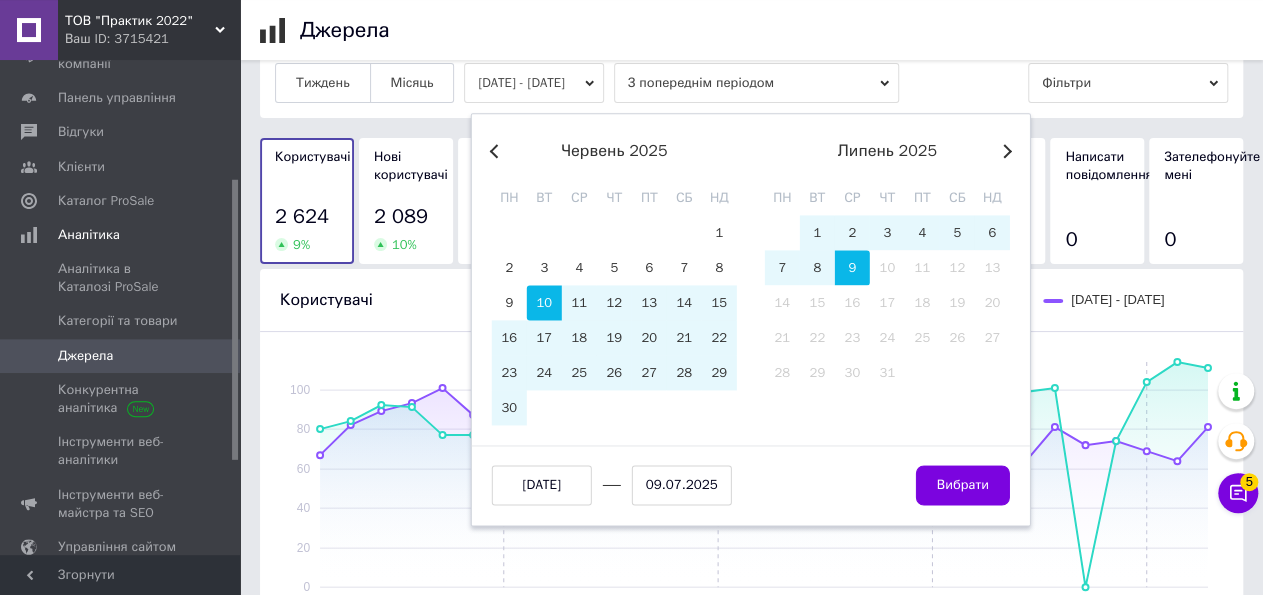 click on "Previous Month Next Month червень 2025 пн вт ср чт пт сб нд 26 27 28 29 30 31 1 2 3 4 5 6 7 8 9 10 11 12 13 14 15 16 17 18 19 20 21 22 23 24 25 26 27 28 29 30 липень 2025 пн вт ср чт пт сб нд 1 2 3 4 5 6 7 8 9 10 11 12 13 14 15 16 17 18 19 20 21 22 23 24 25 26 27 28 29 30 31 1 2 3 10.06.2025 09.07.2025 Вибрати" at bounding box center (751, 319) 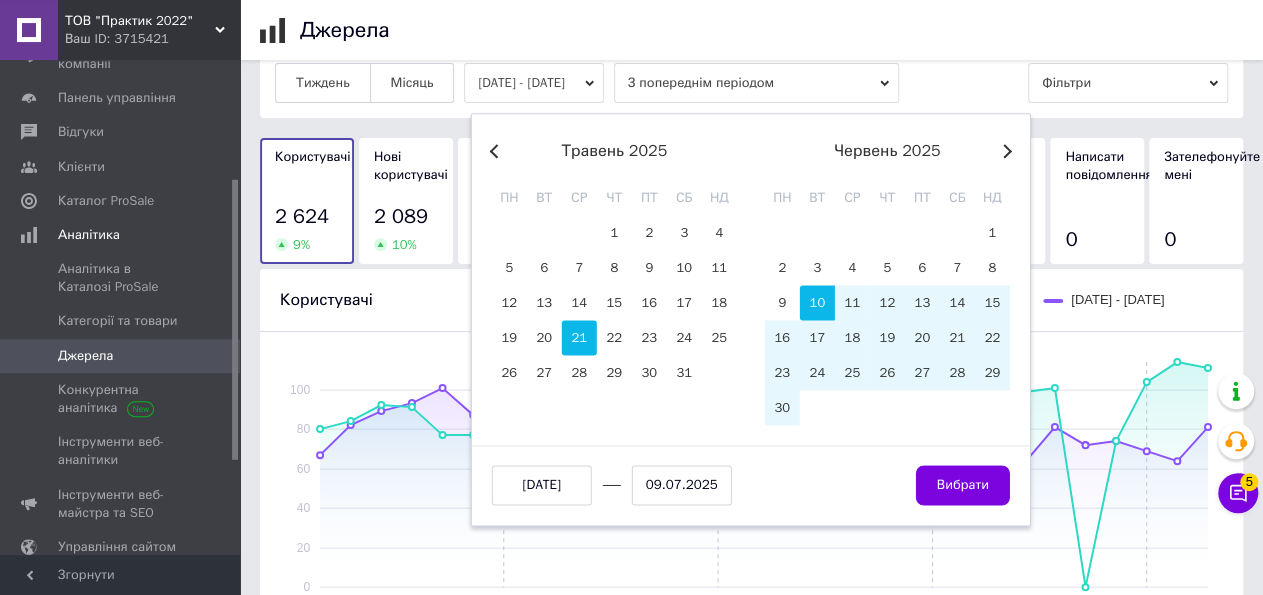 click on "21" at bounding box center (579, 337) 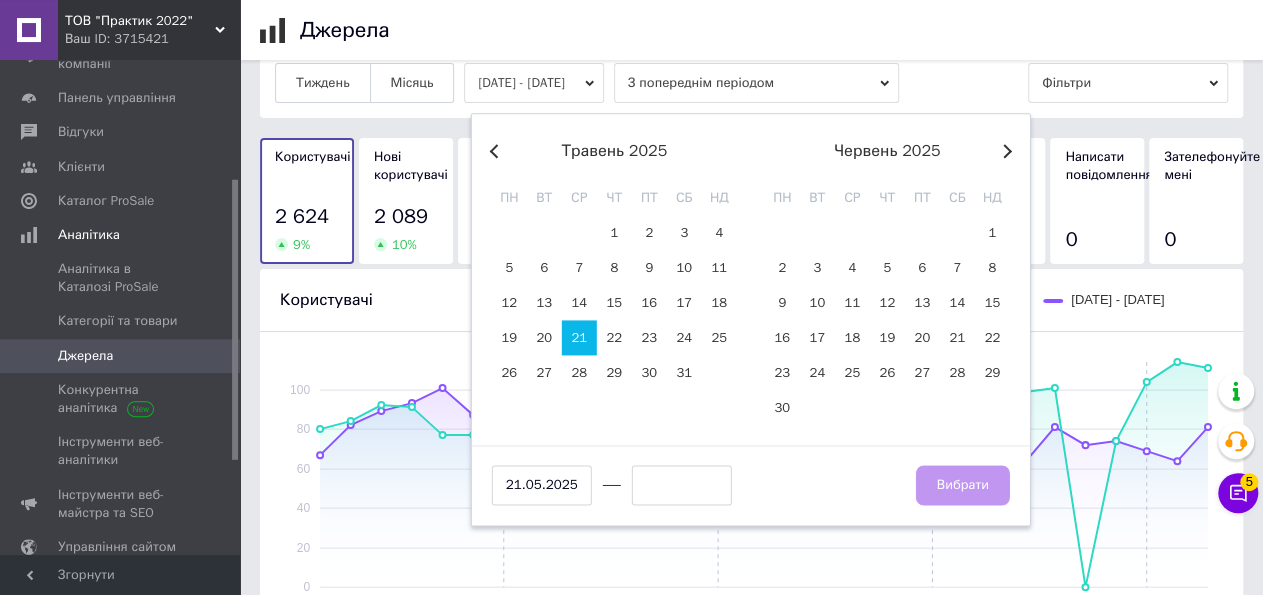 click on "червень 2025" at bounding box center (887, 151) 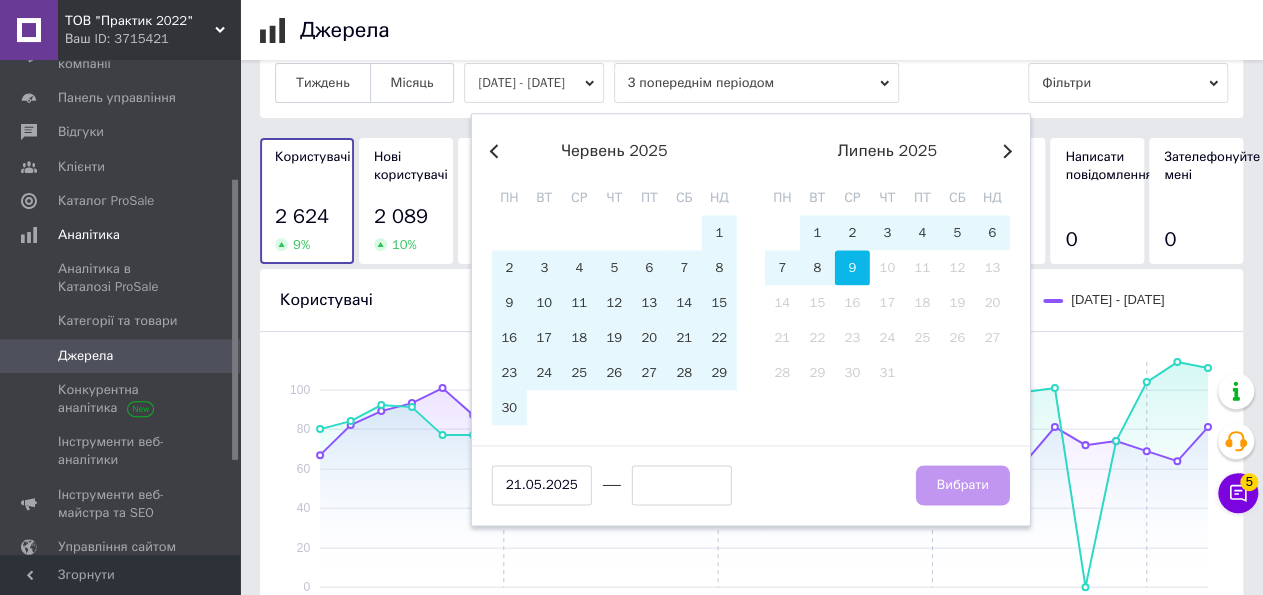 click on "9" at bounding box center (852, 267) 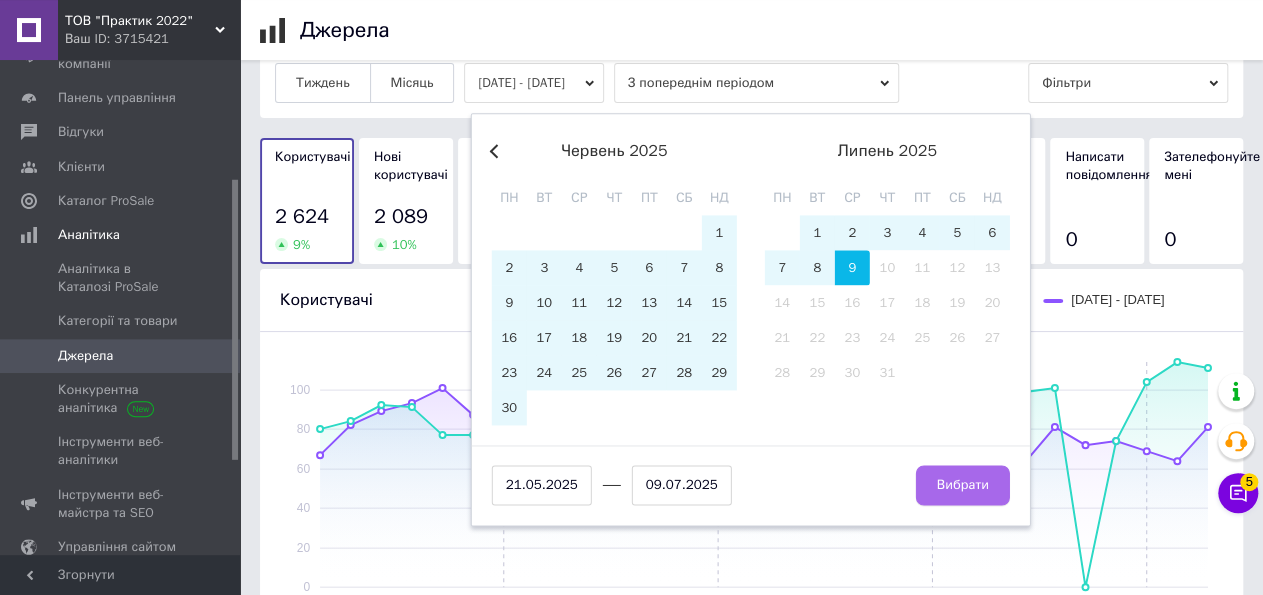 click on "Вибрати" at bounding box center [963, 485] 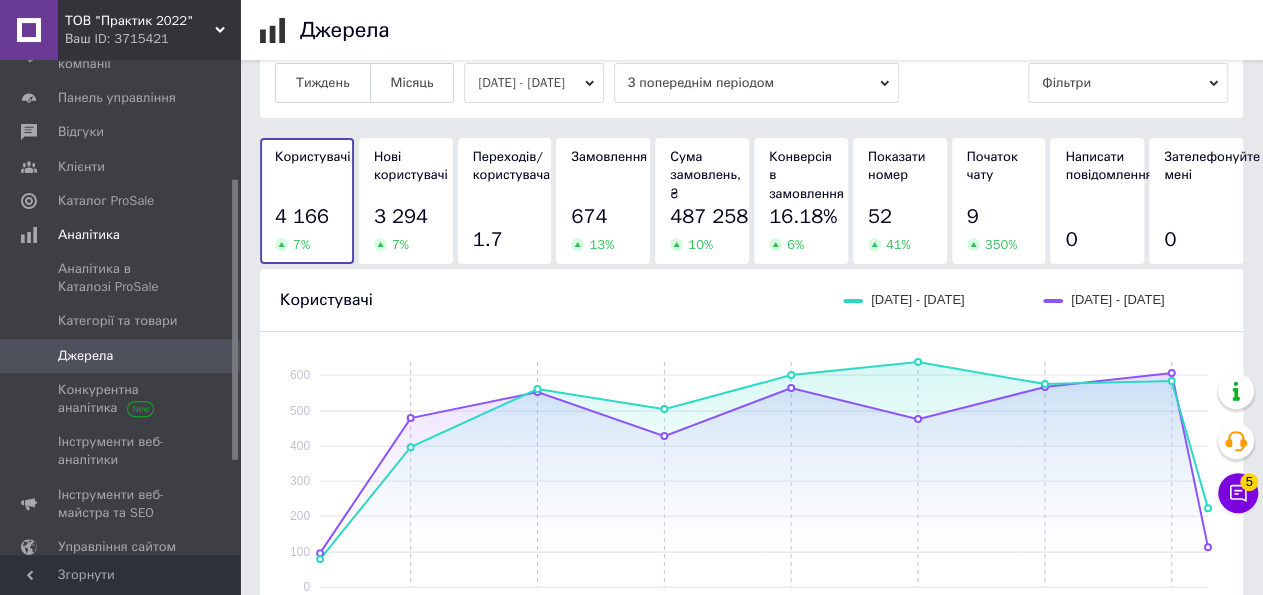 click on "Фільтри" at bounding box center [1128, 83] 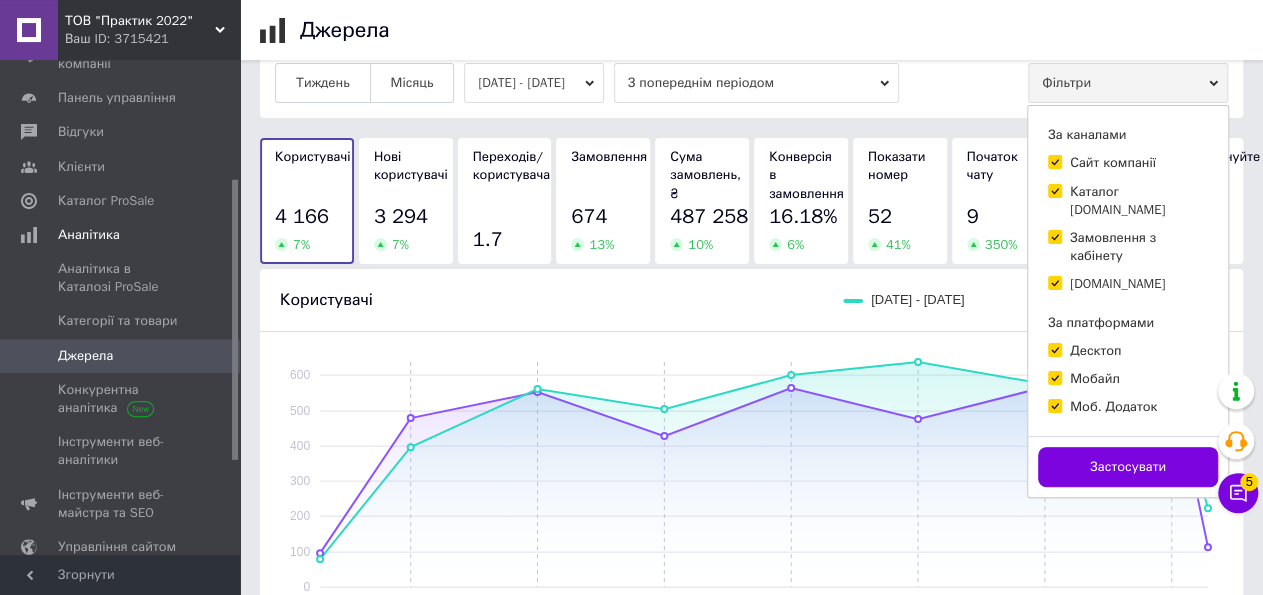 click on "21.05.2025 - 09.07.2025" at bounding box center (534, 83) 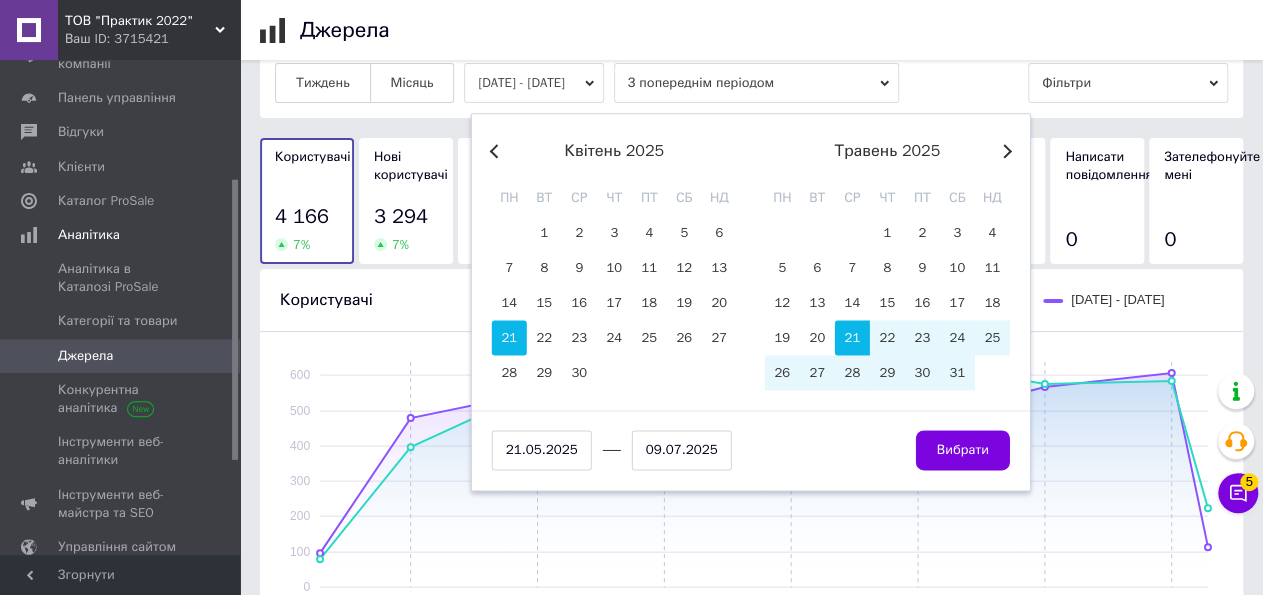 click on "21" at bounding box center [509, 337] 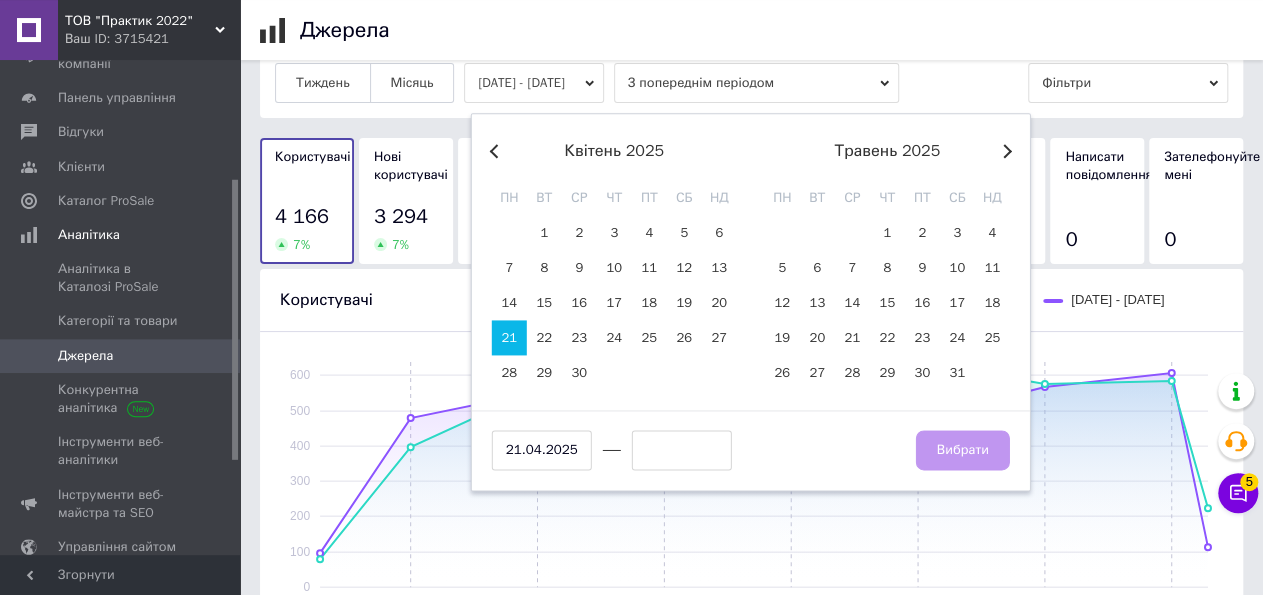 click on "Previous Month" at bounding box center (497, 151) 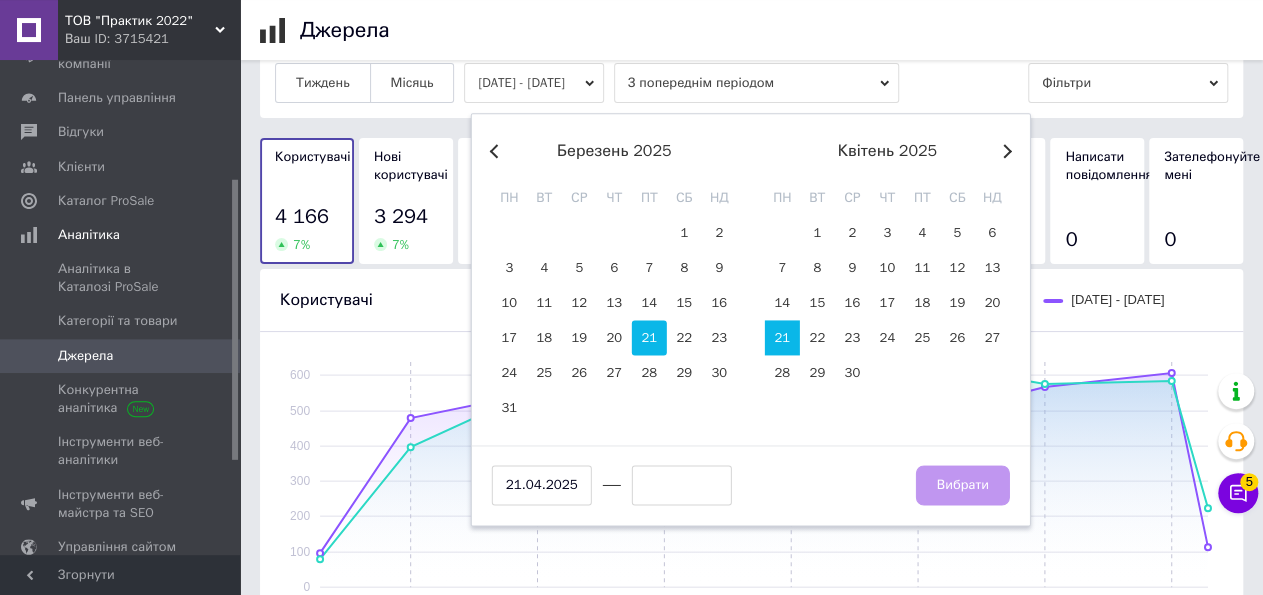 click on "21" at bounding box center [649, 337] 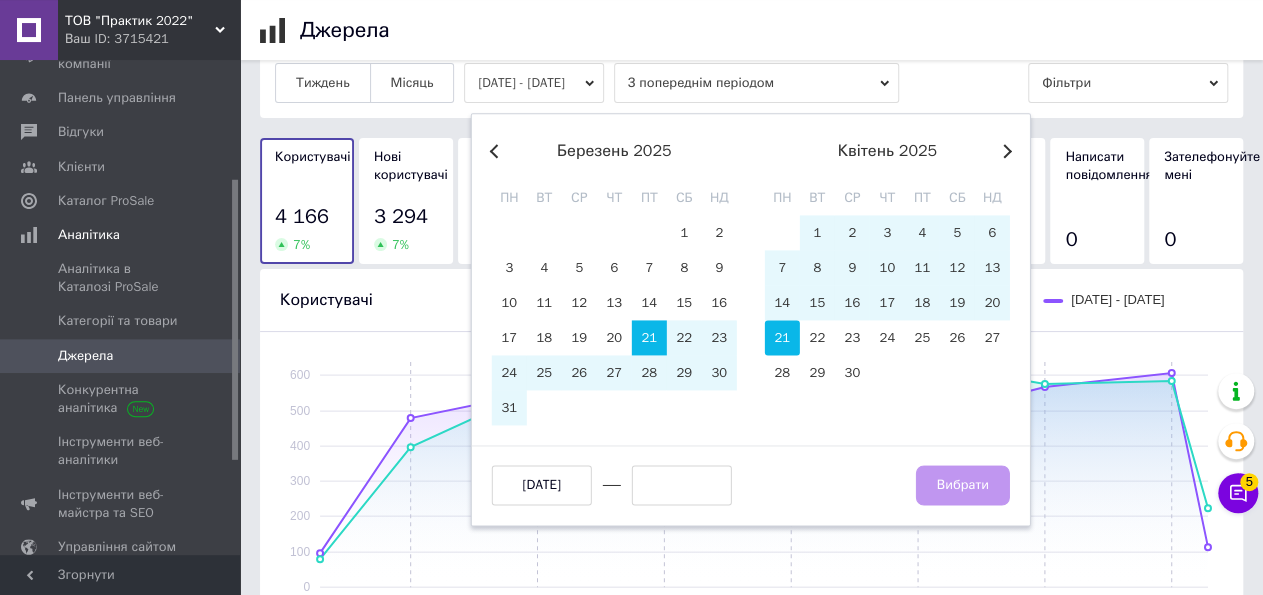 click on "21" at bounding box center (782, 337) 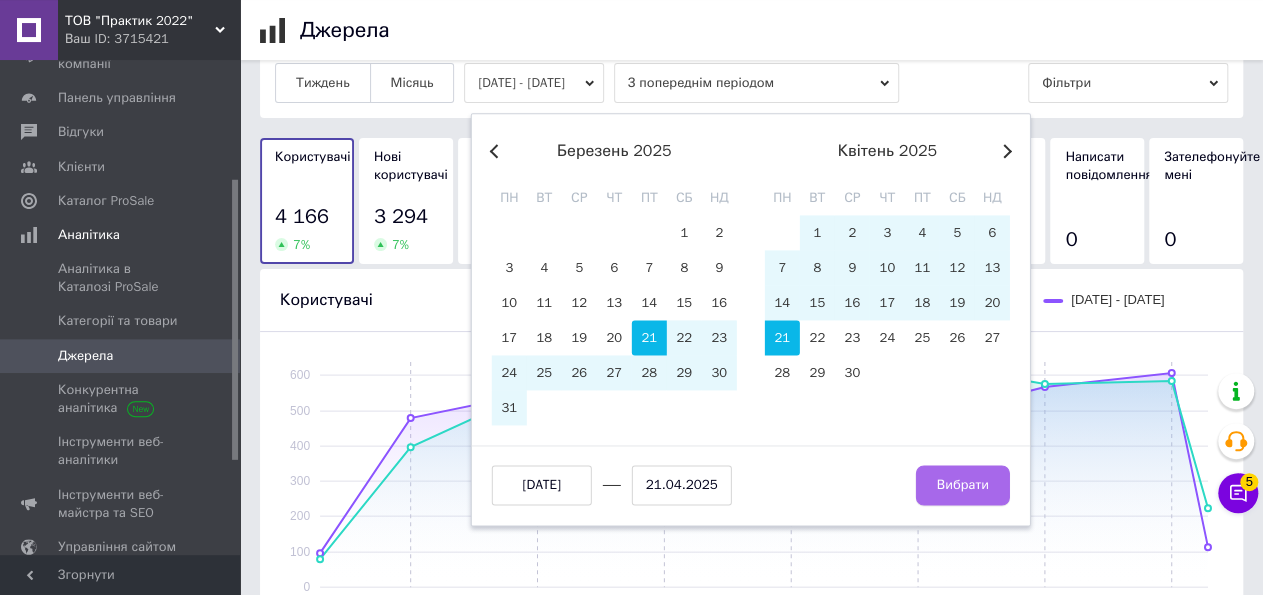click on "Вибрати" at bounding box center [963, 485] 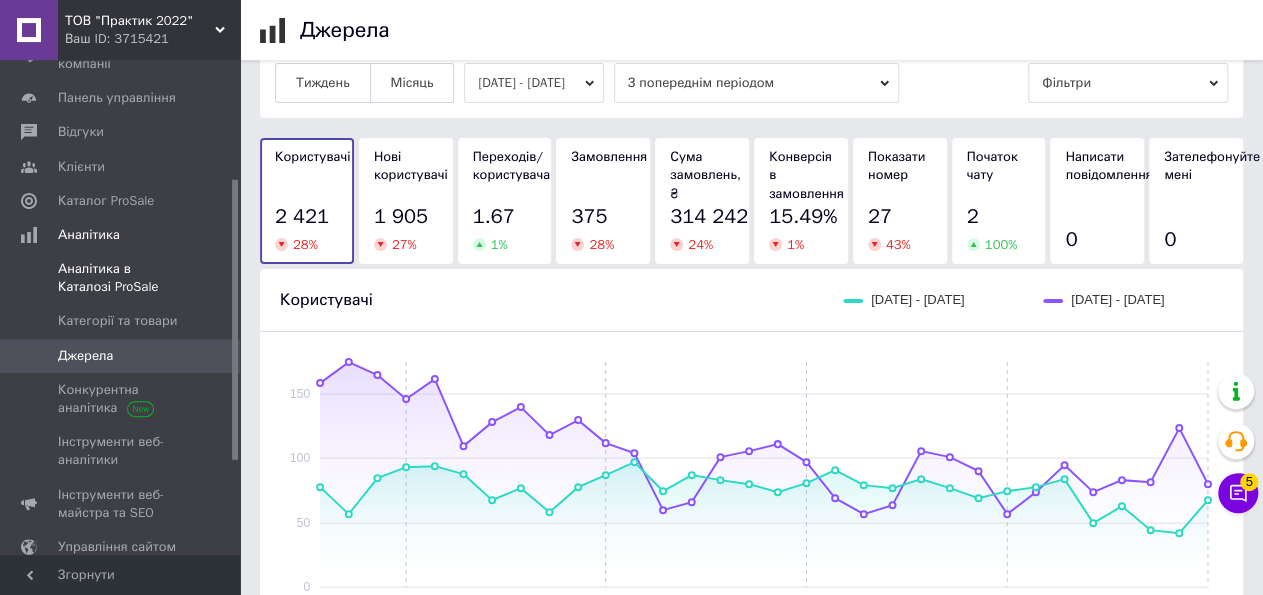 click on "Аналітика в Каталозі ProSale" at bounding box center (121, 278) 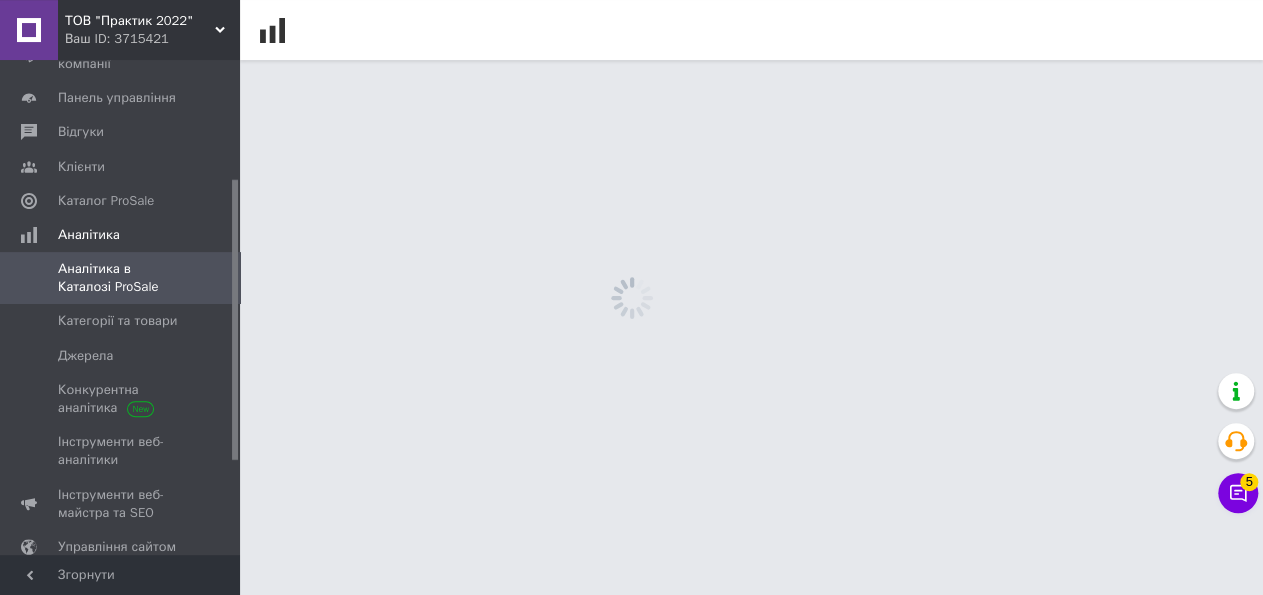 scroll, scrollTop: 0, scrollLeft: 0, axis: both 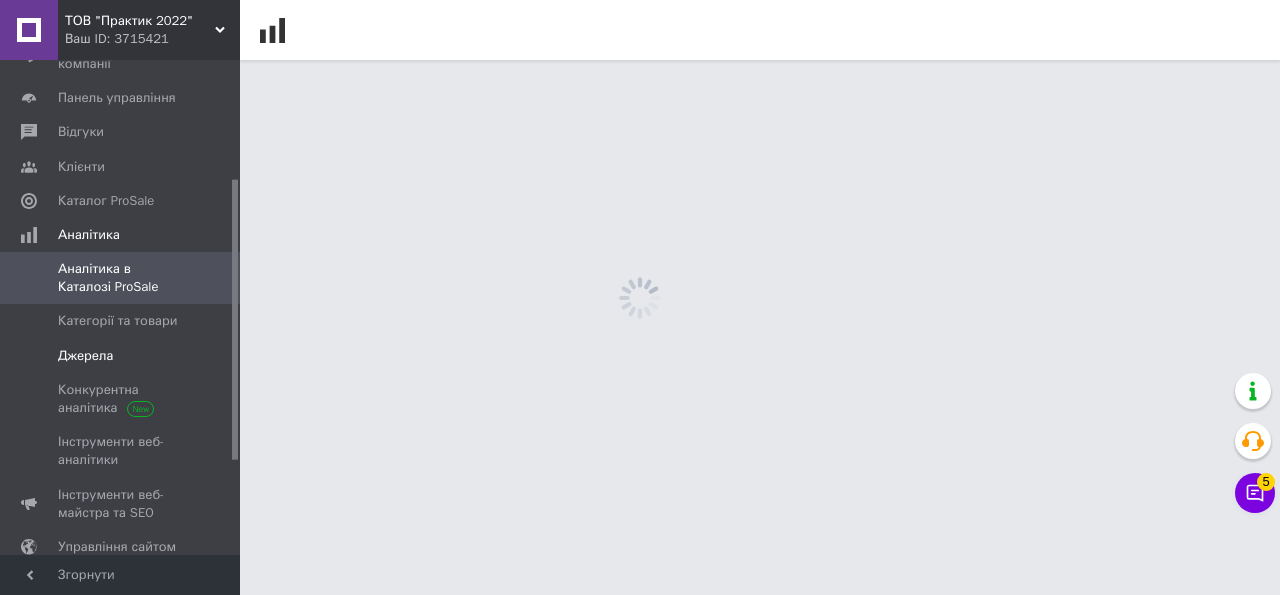 click on "Джерела" at bounding box center (121, 356) 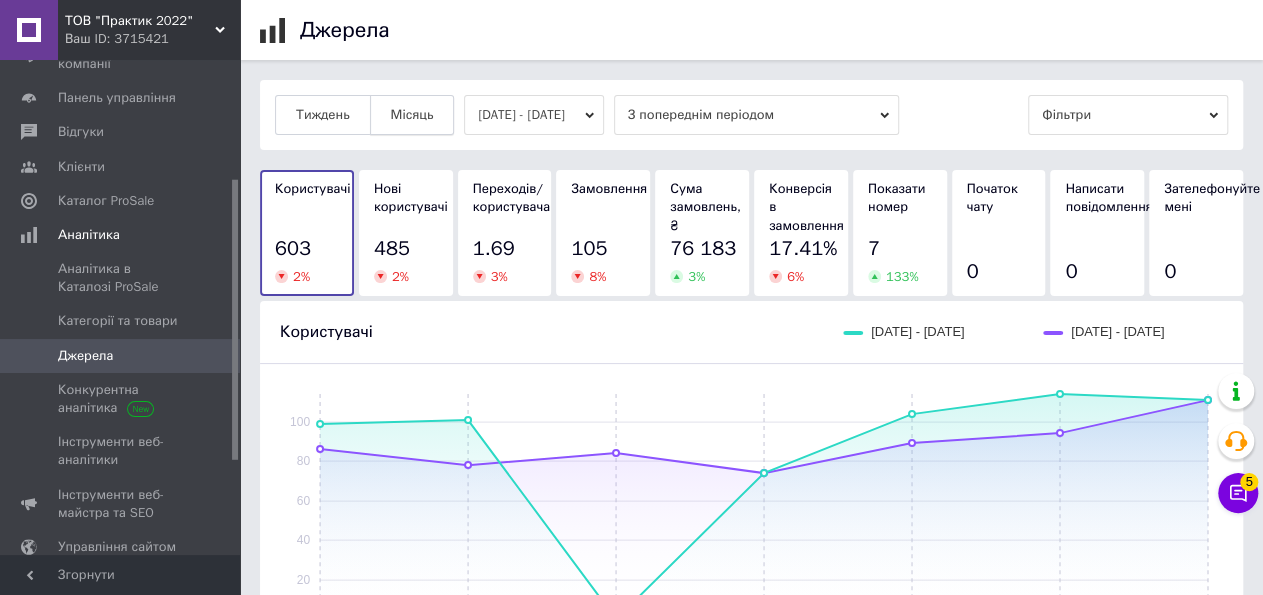 click on "Місяць" at bounding box center (412, 115) 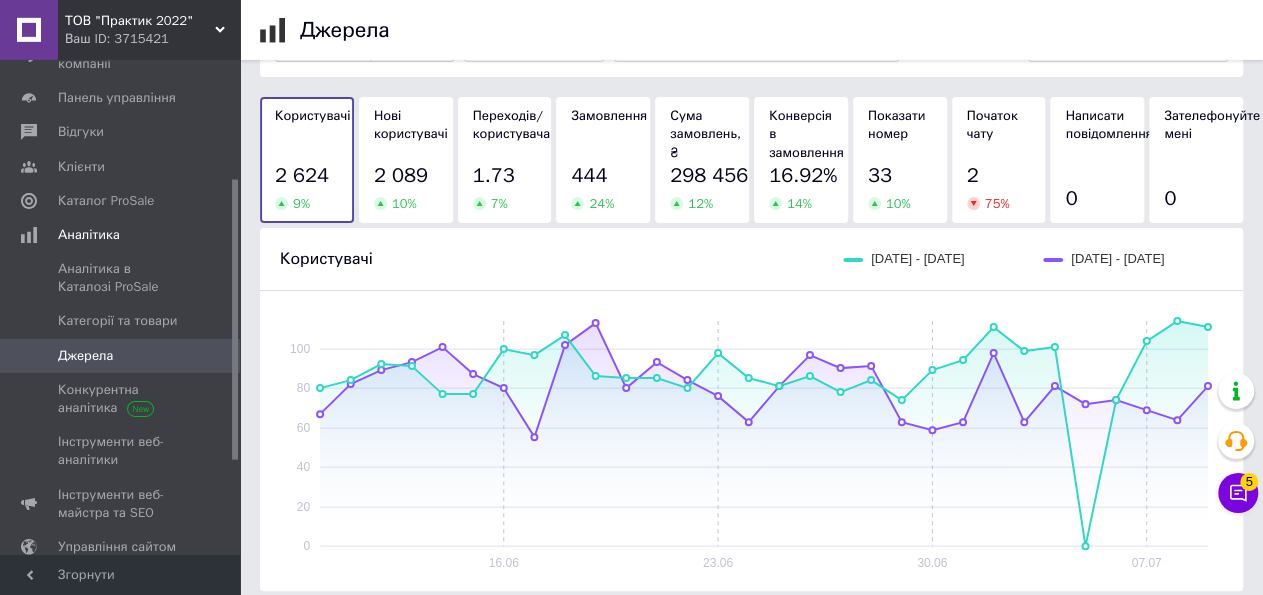 scroll, scrollTop: 78, scrollLeft: 0, axis: vertical 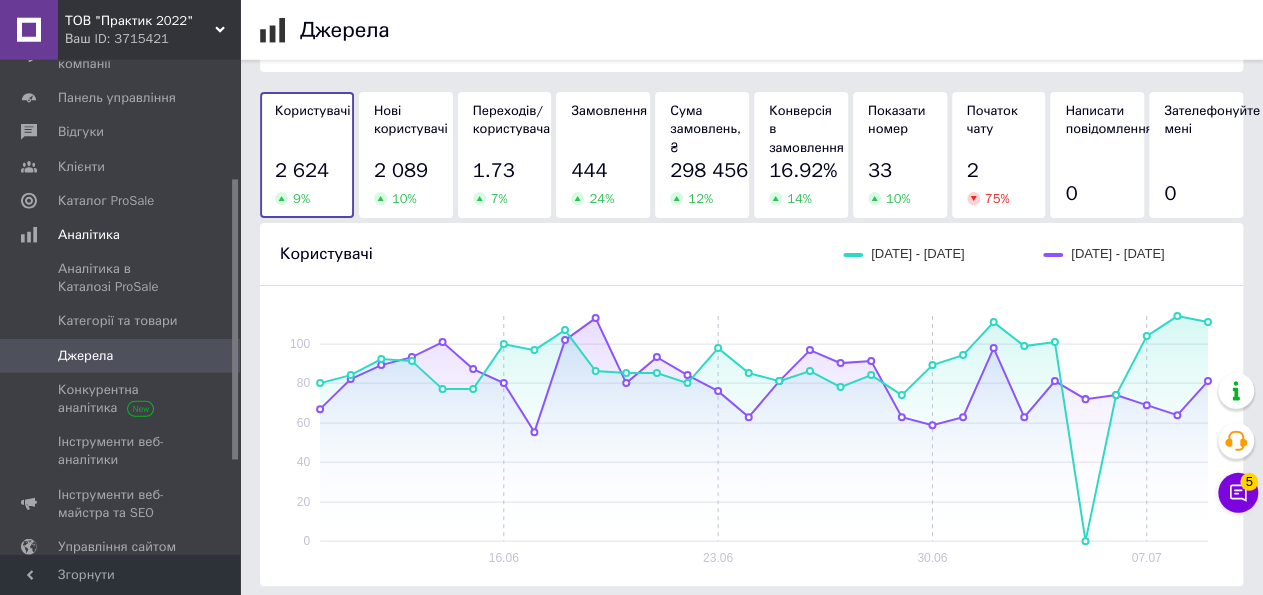 click on "ТОВ "Практик 2022" Ваш ID: 3715421" at bounding box center (149, 30) 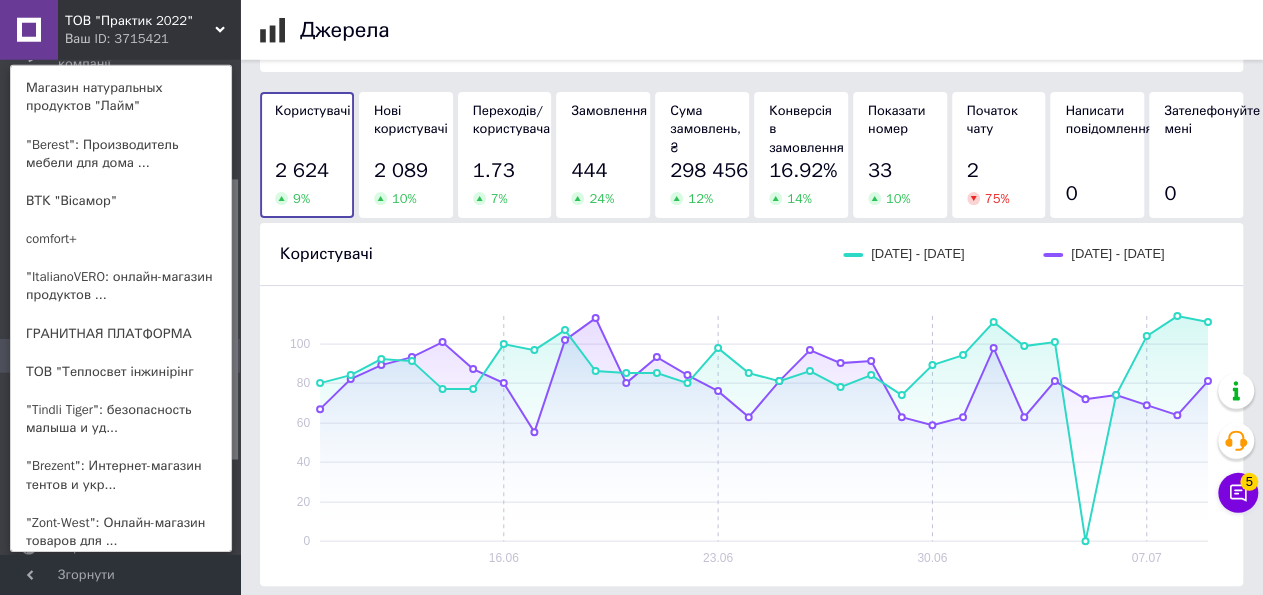 scroll, scrollTop: 208, scrollLeft: 0, axis: vertical 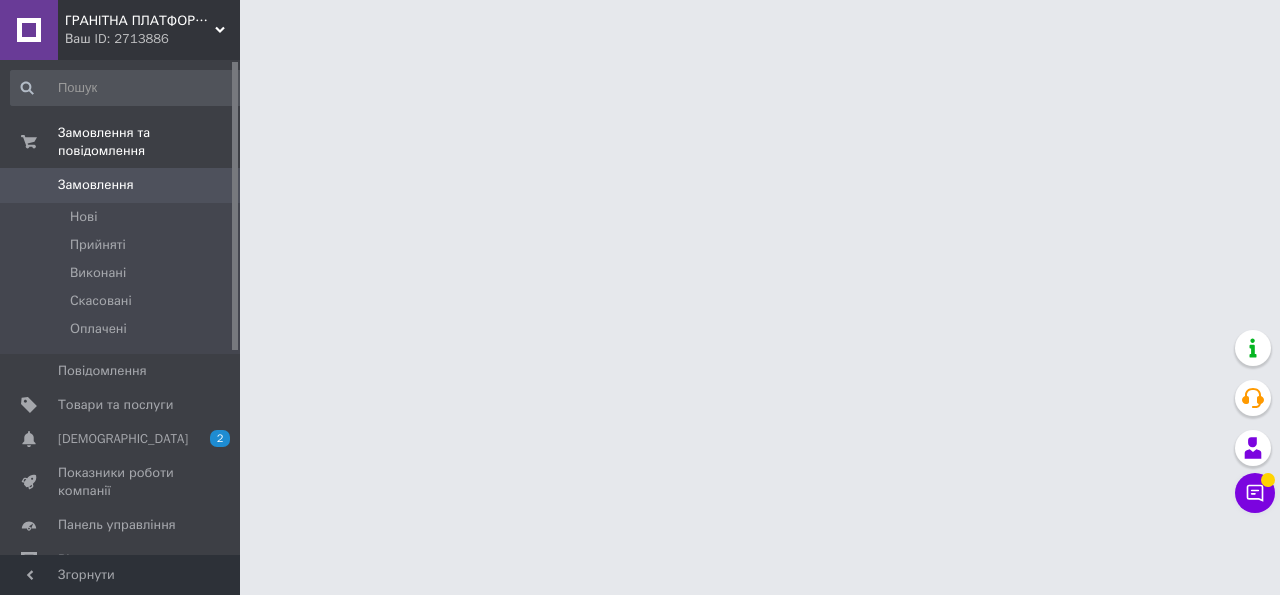 click on "ГРАНІТНА ПЛАТФОРМА Ваш ID: 2713886" at bounding box center (149, 30) 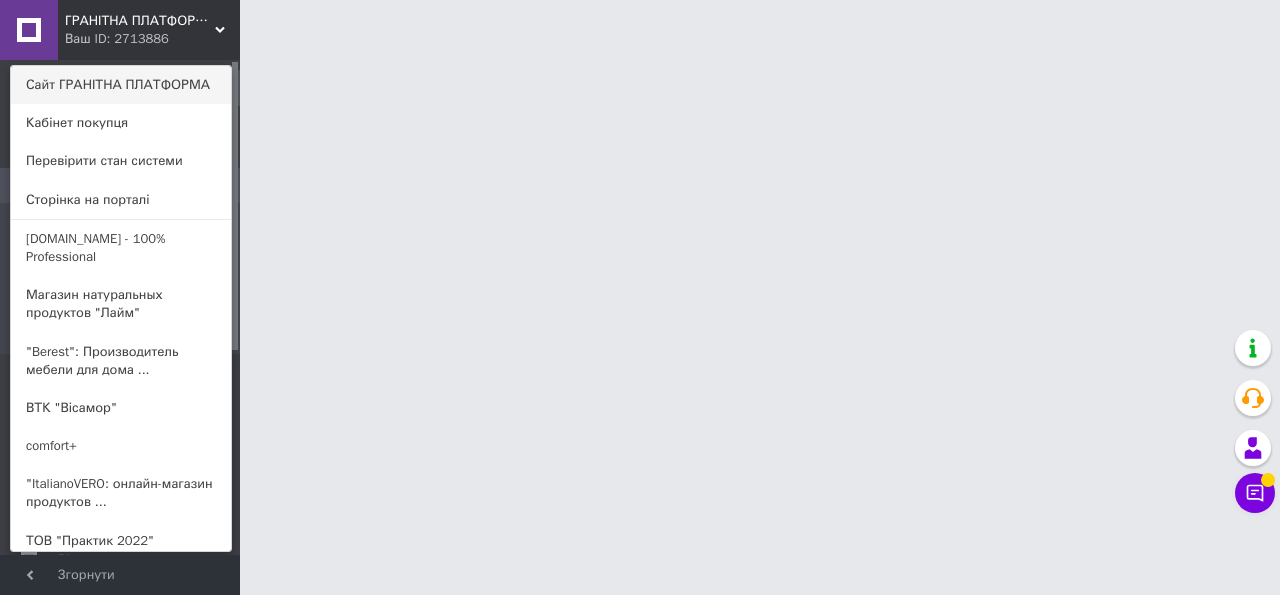 click on "Сайт ГРАНІТНА ПЛАТФОРМА" at bounding box center [121, 85] 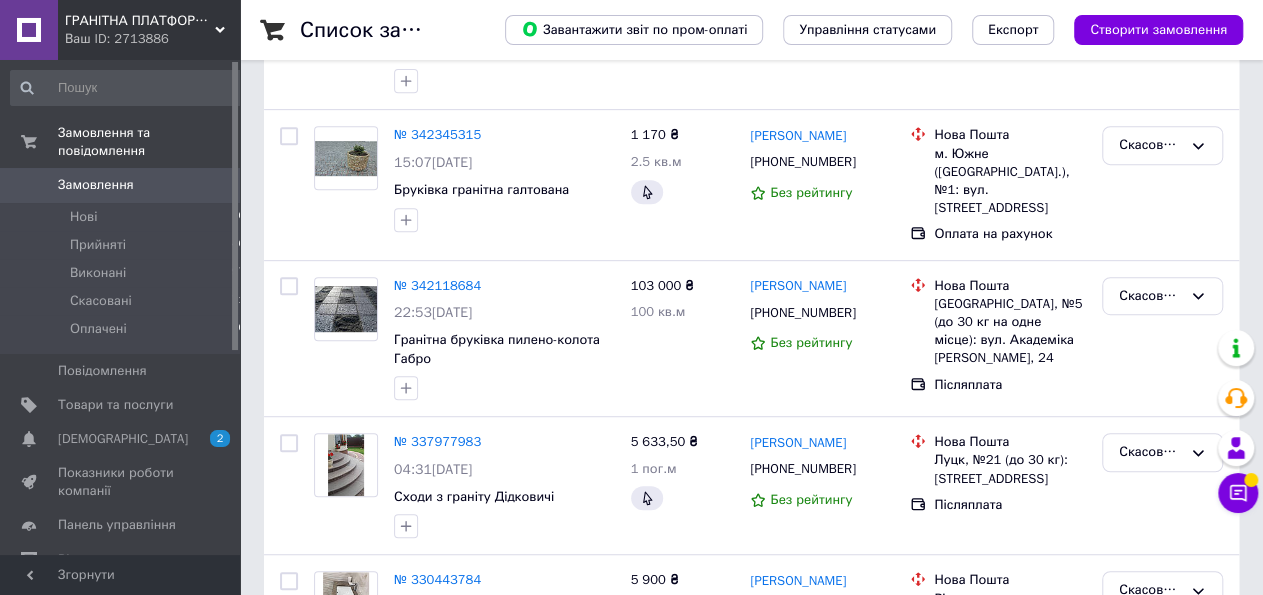 scroll, scrollTop: 520, scrollLeft: 0, axis: vertical 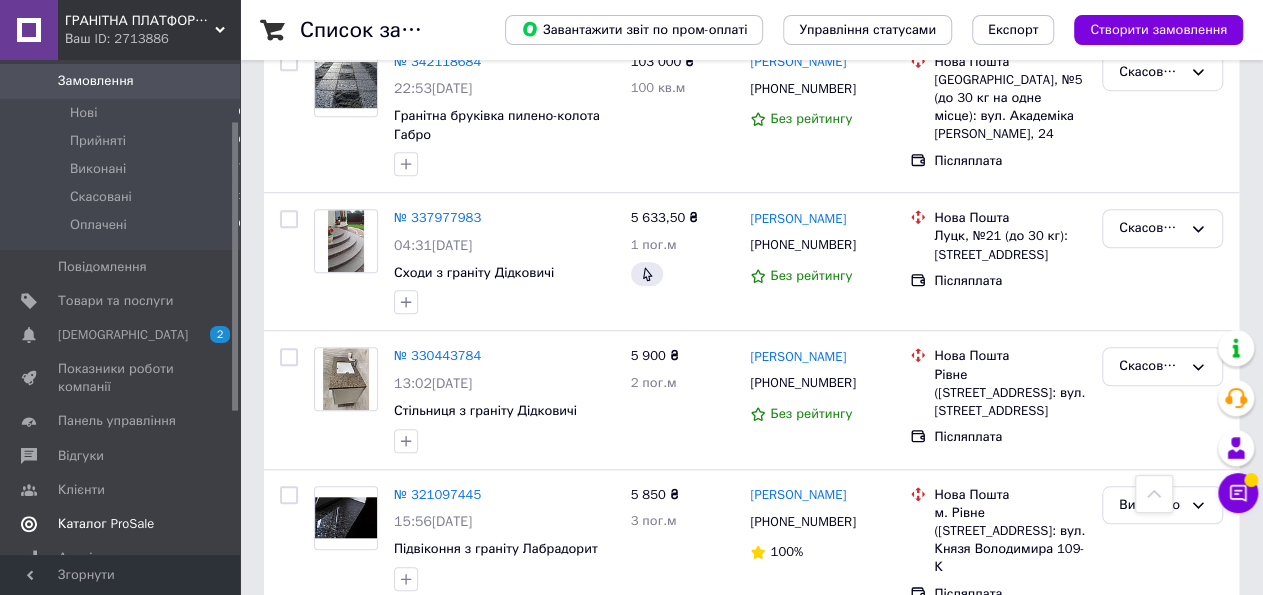 click on "Каталог ProSale" at bounding box center (128, 524) 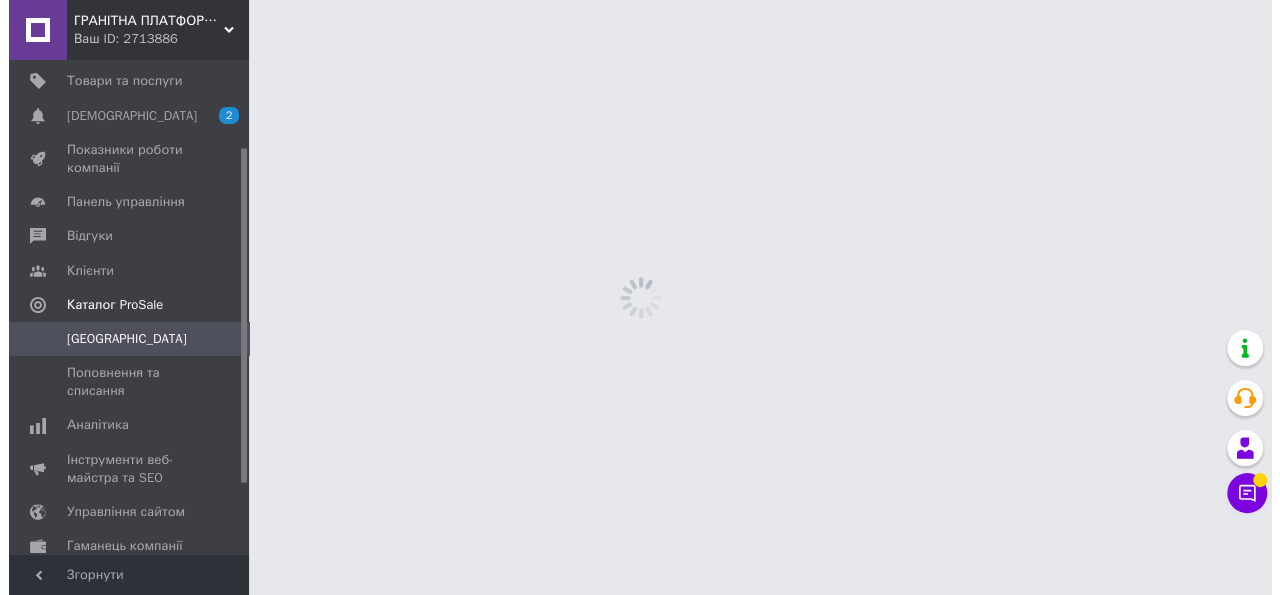 scroll, scrollTop: 0, scrollLeft: 0, axis: both 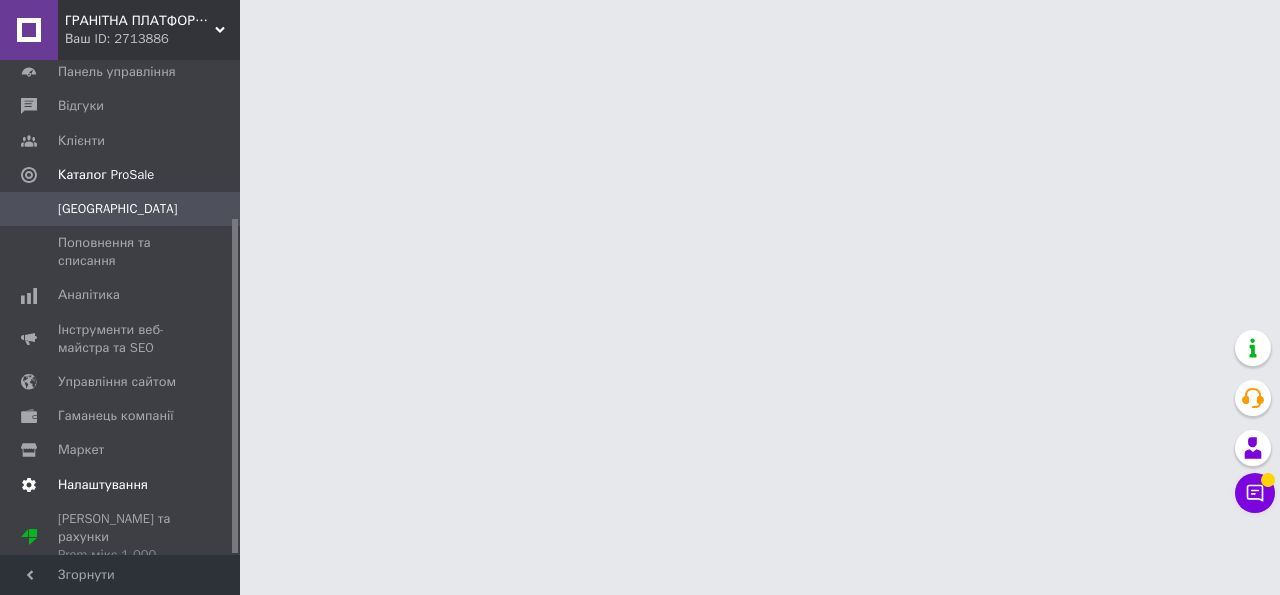 click on "Налаштування" at bounding box center [121, 485] 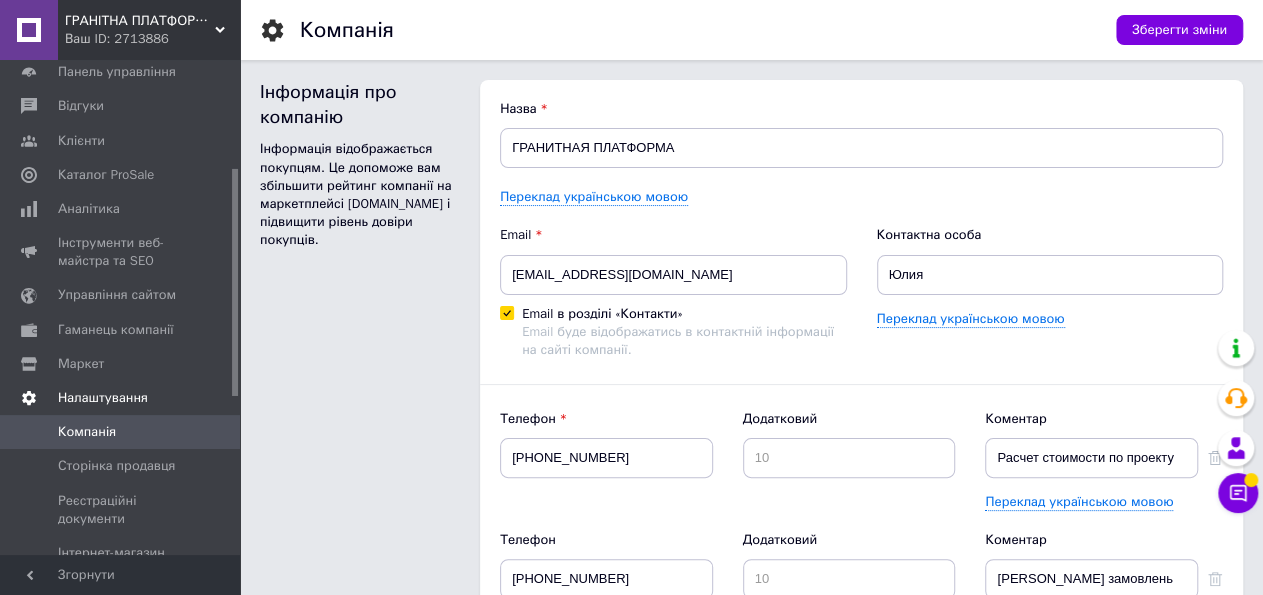 scroll, scrollTop: 0, scrollLeft: 0, axis: both 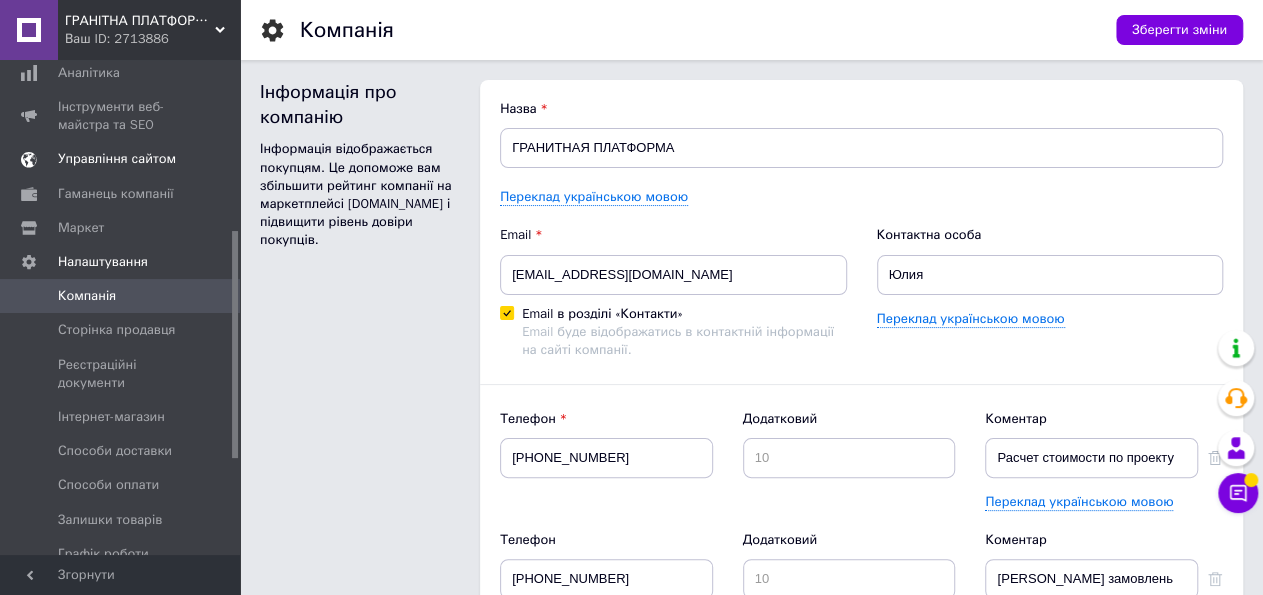 click on "Управління сайтом" at bounding box center [128, 159] 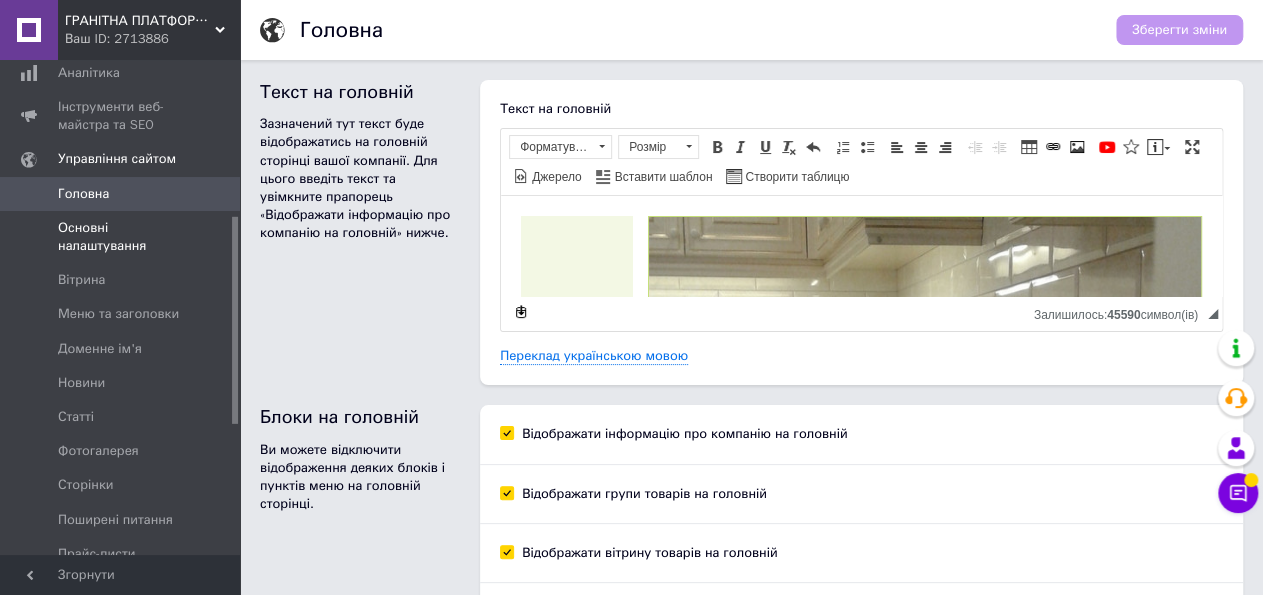 scroll, scrollTop: 0, scrollLeft: 0, axis: both 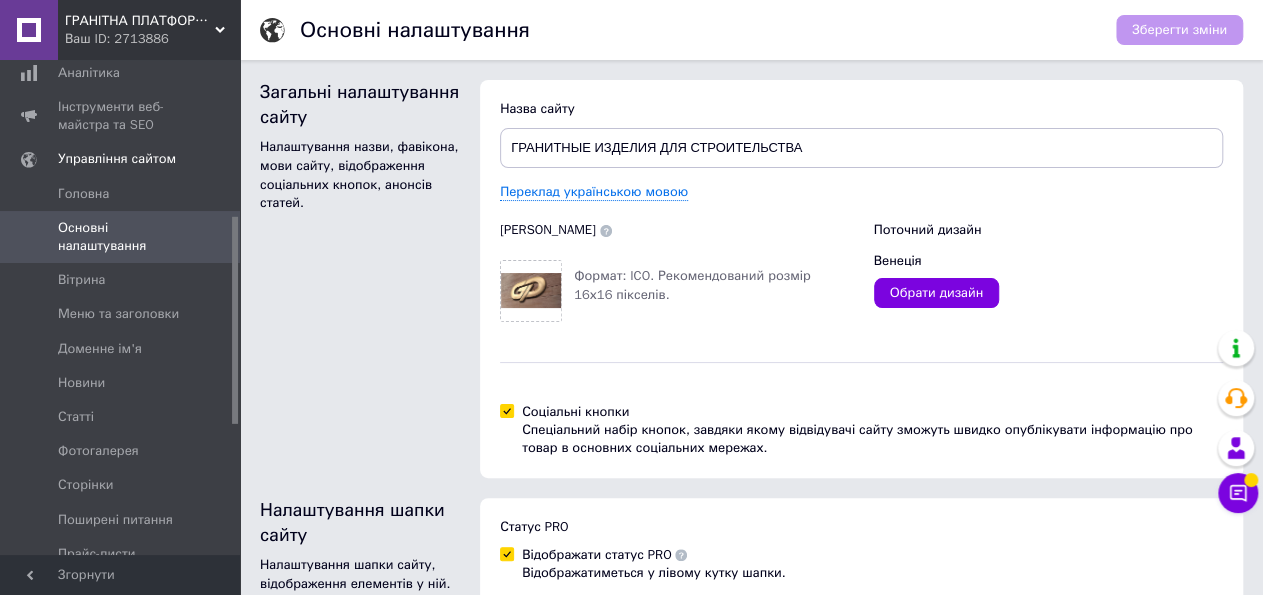 click on "Соціальні кнопки" at bounding box center [575, 411] 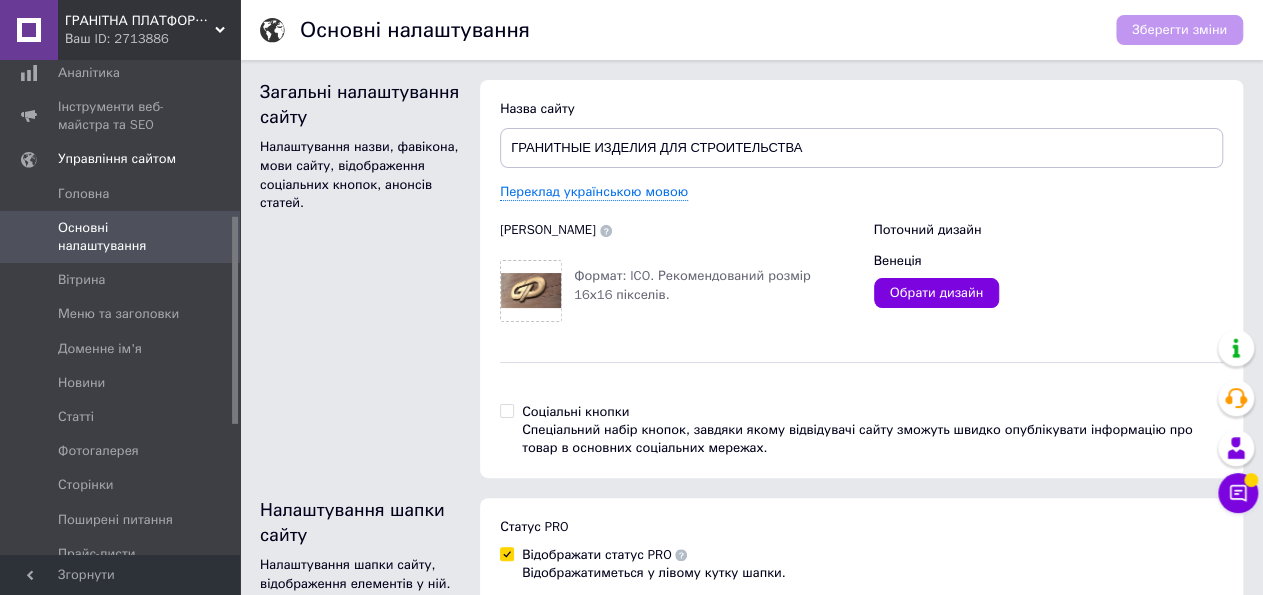 checkbox on "false" 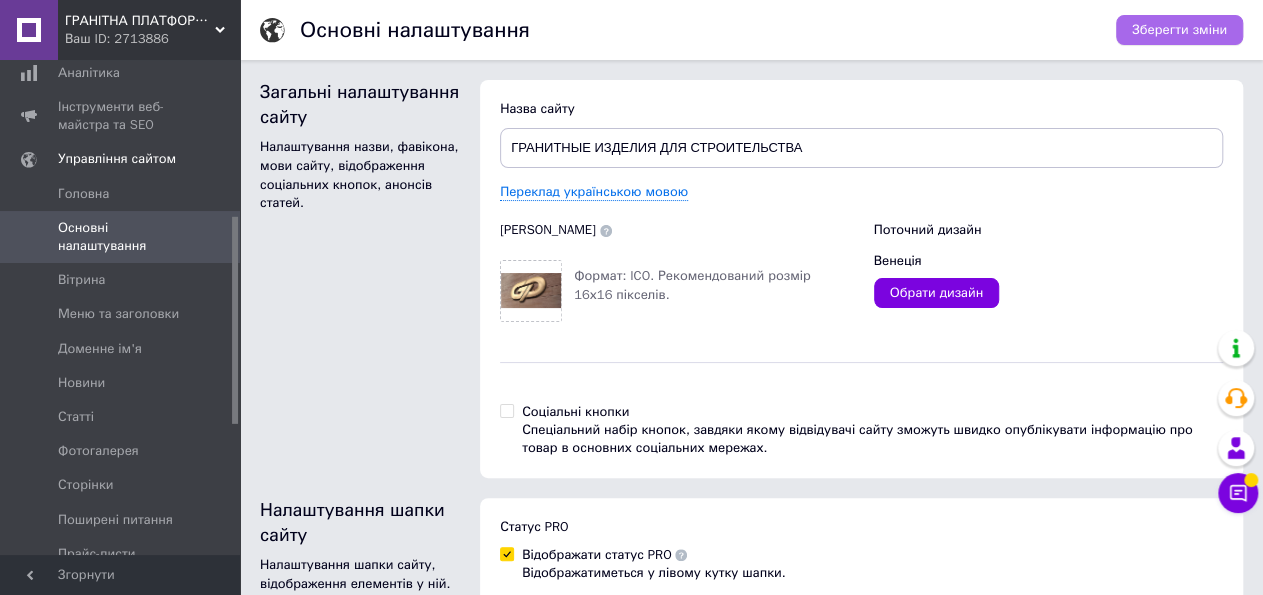 click on "Зберегти зміни" at bounding box center (1179, 30) 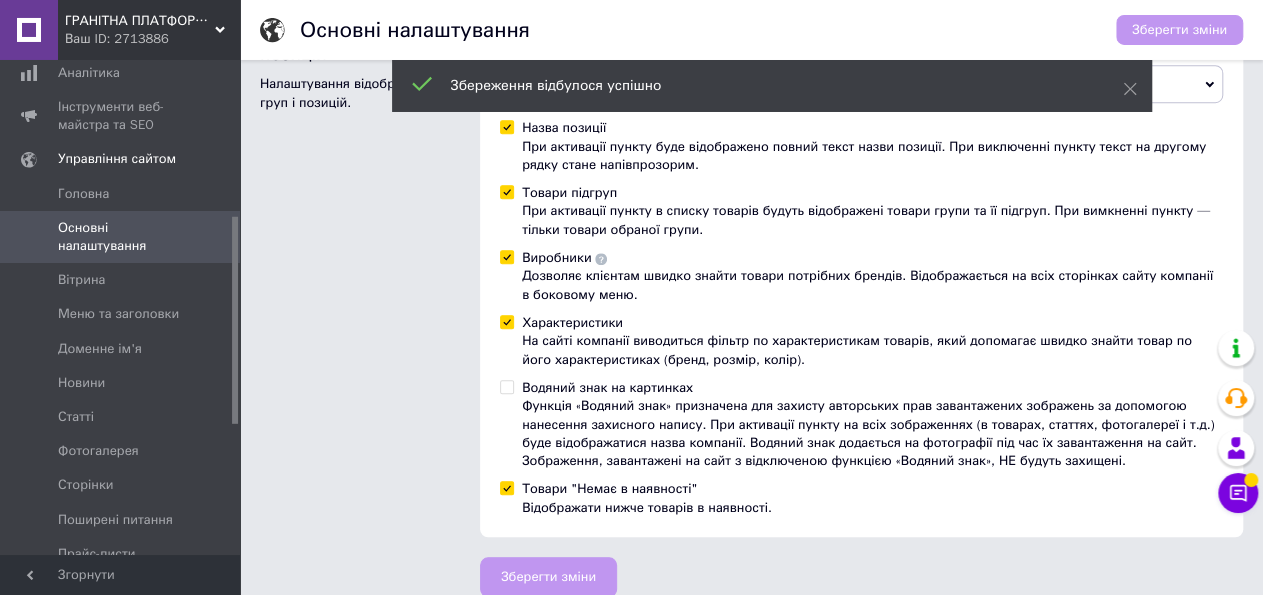 scroll, scrollTop: 624, scrollLeft: 0, axis: vertical 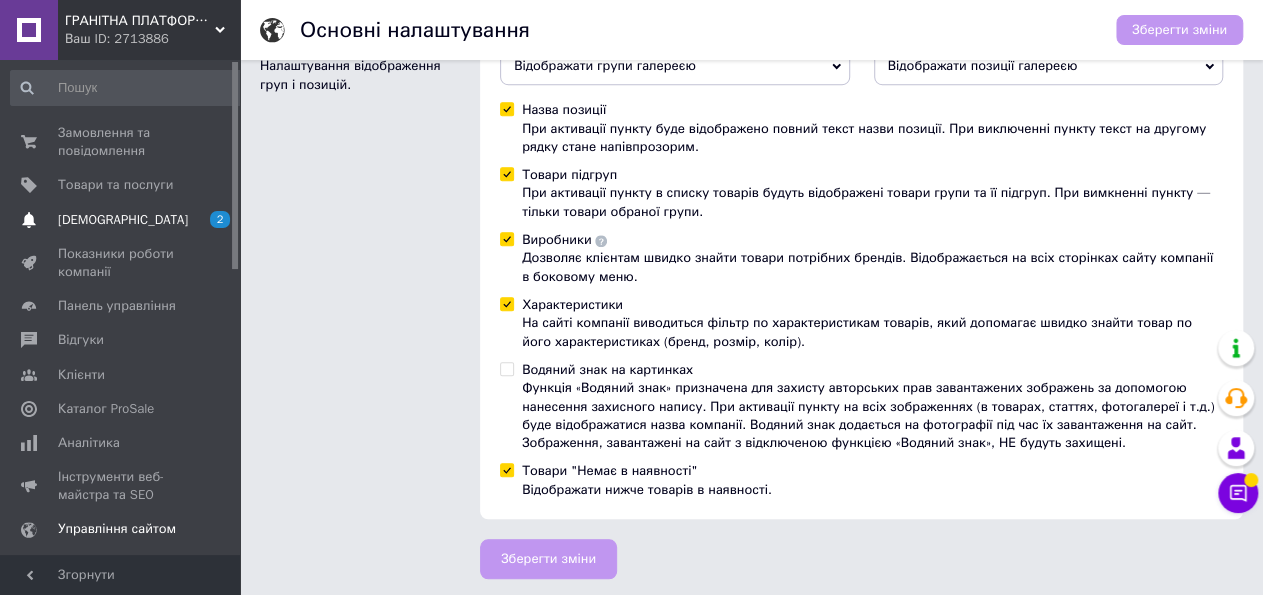 click on "[DEMOGRAPHIC_DATA]" at bounding box center (121, 220) 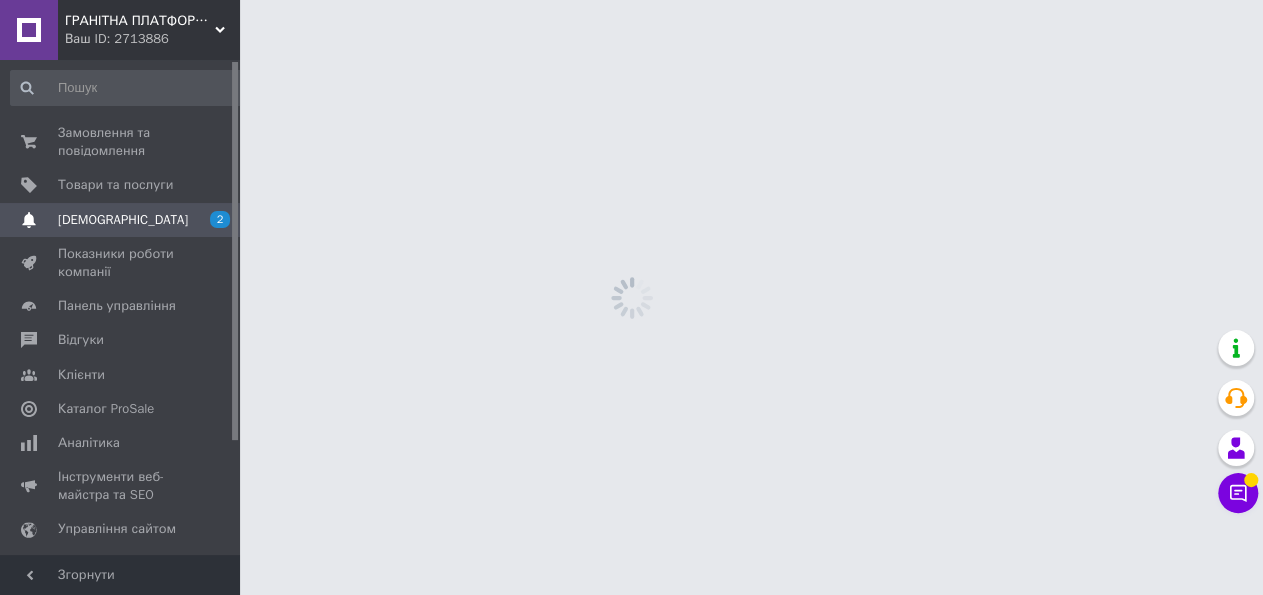 scroll, scrollTop: 0, scrollLeft: 0, axis: both 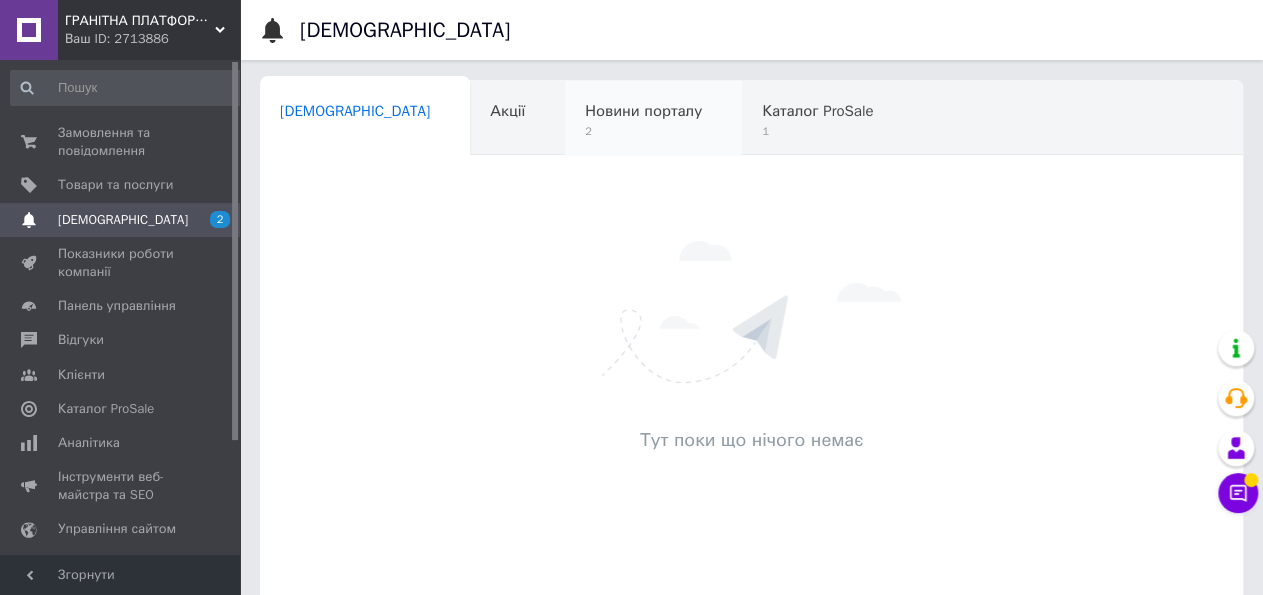 click on "Новини порталу 2" at bounding box center (653, 119) 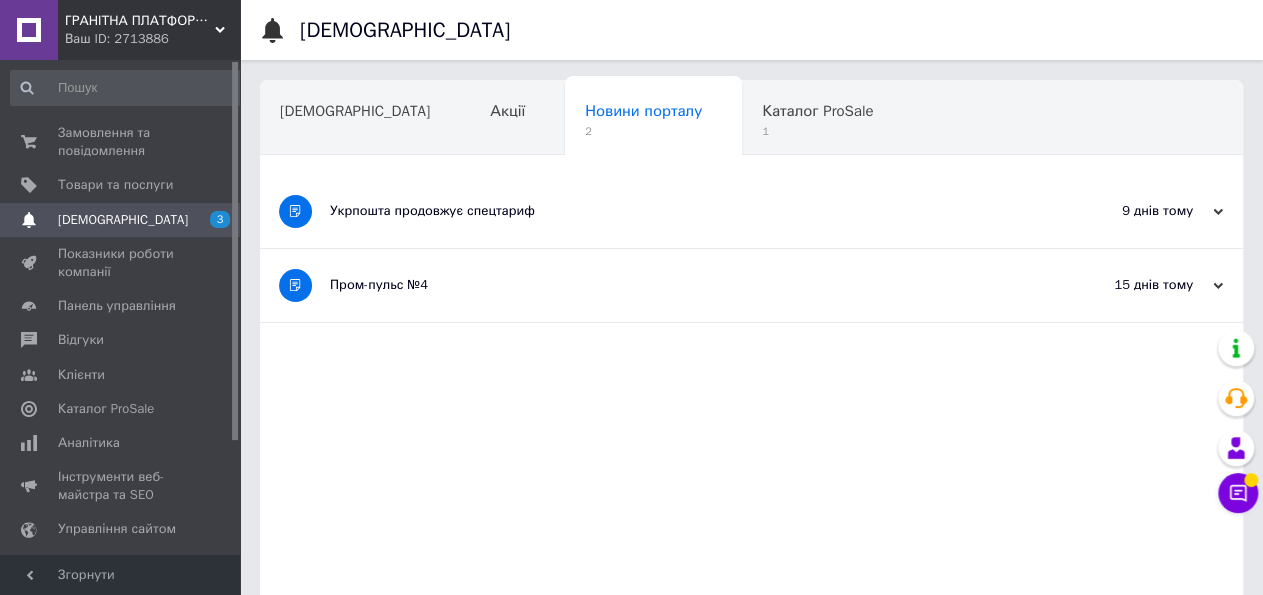 click on "Пром-пульс №4" at bounding box center [676, 285] 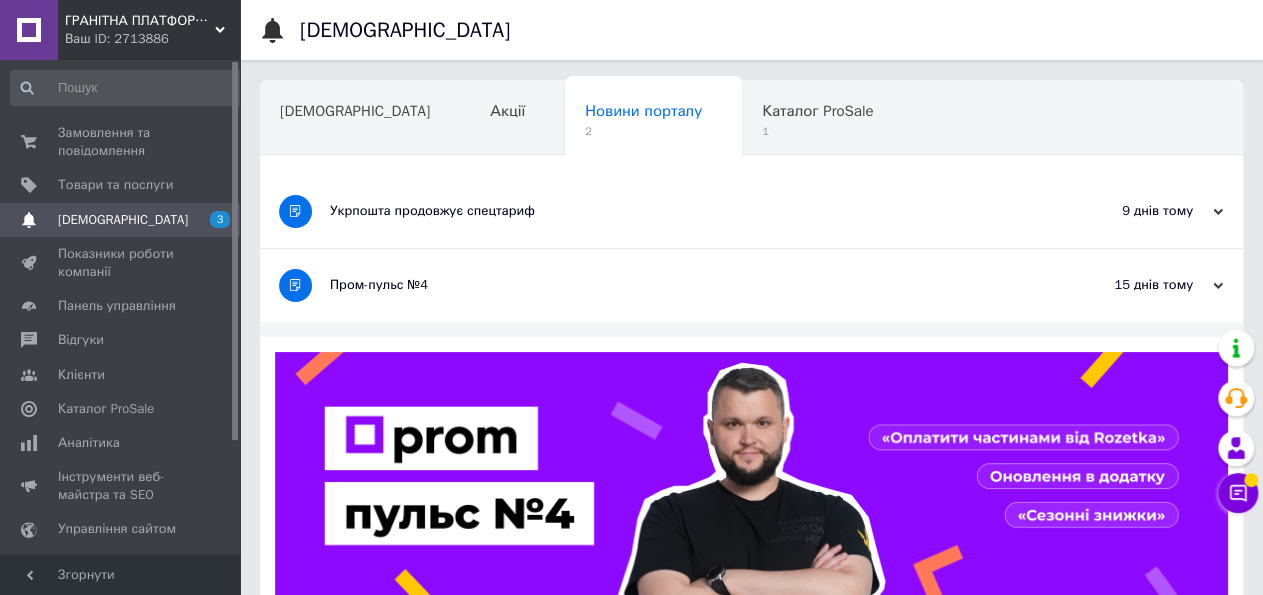 click on "Укрпошта продовжує спецтариф" at bounding box center (676, 211) 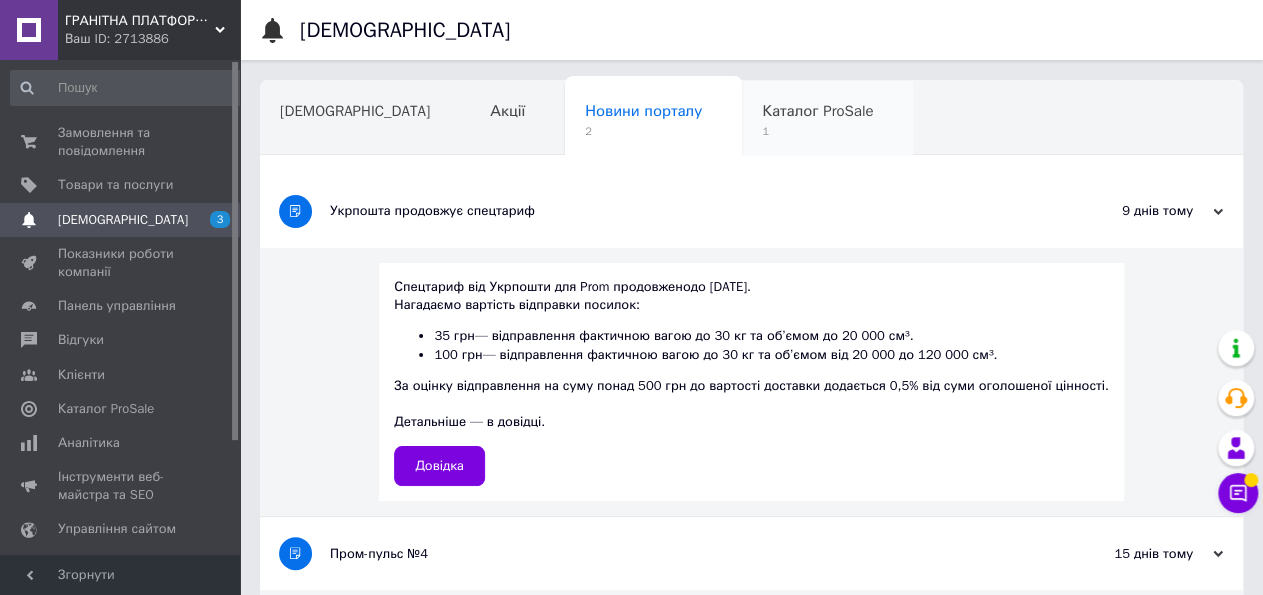 click on "Каталог ProSale 1" at bounding box center (827, 119) 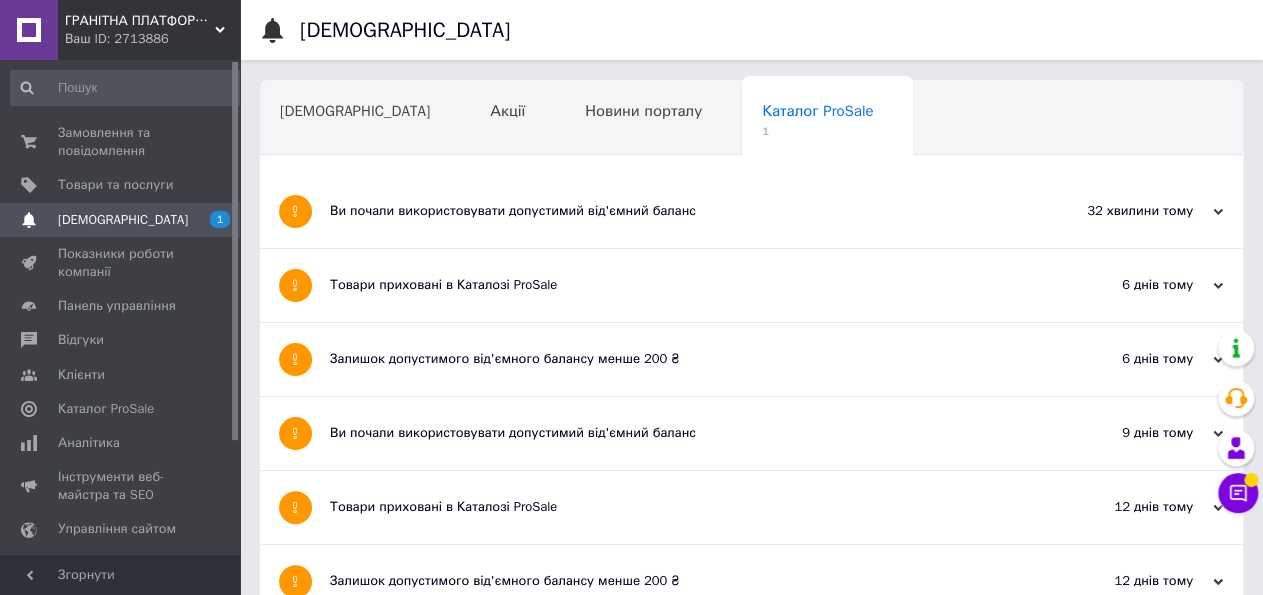 click on "Ви почали використовувати допустимий від'ємний баланс" at bounding box center (676, 211) 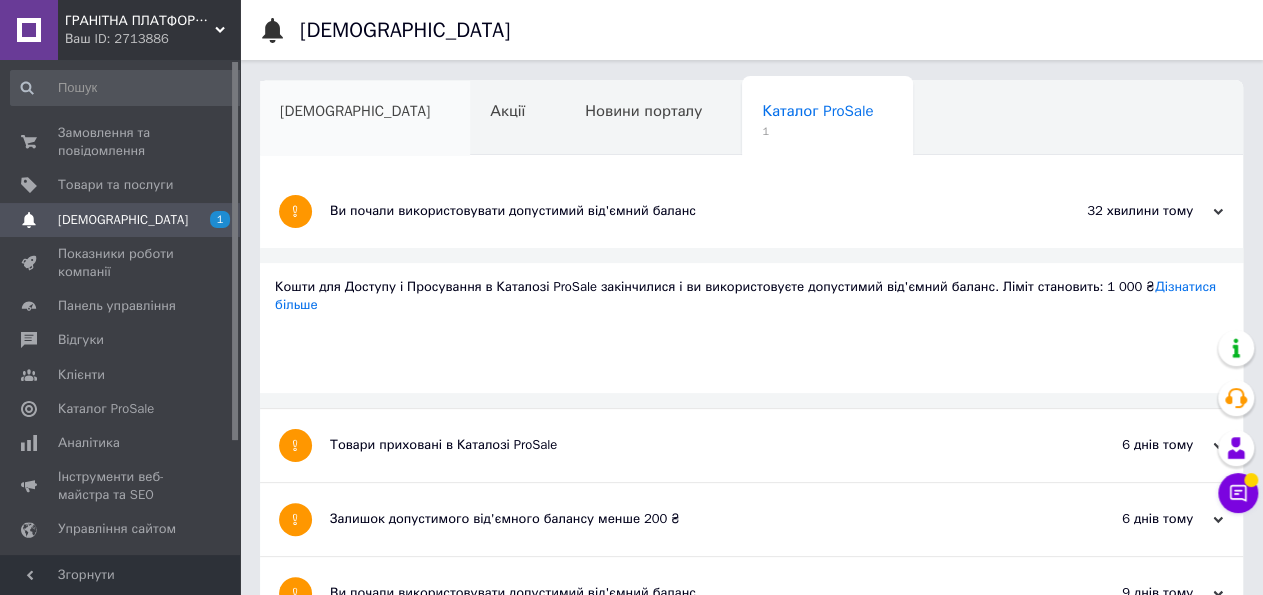 click on "[DEMOGRAPHIC_DATA]" at bounding box center [355, 111] 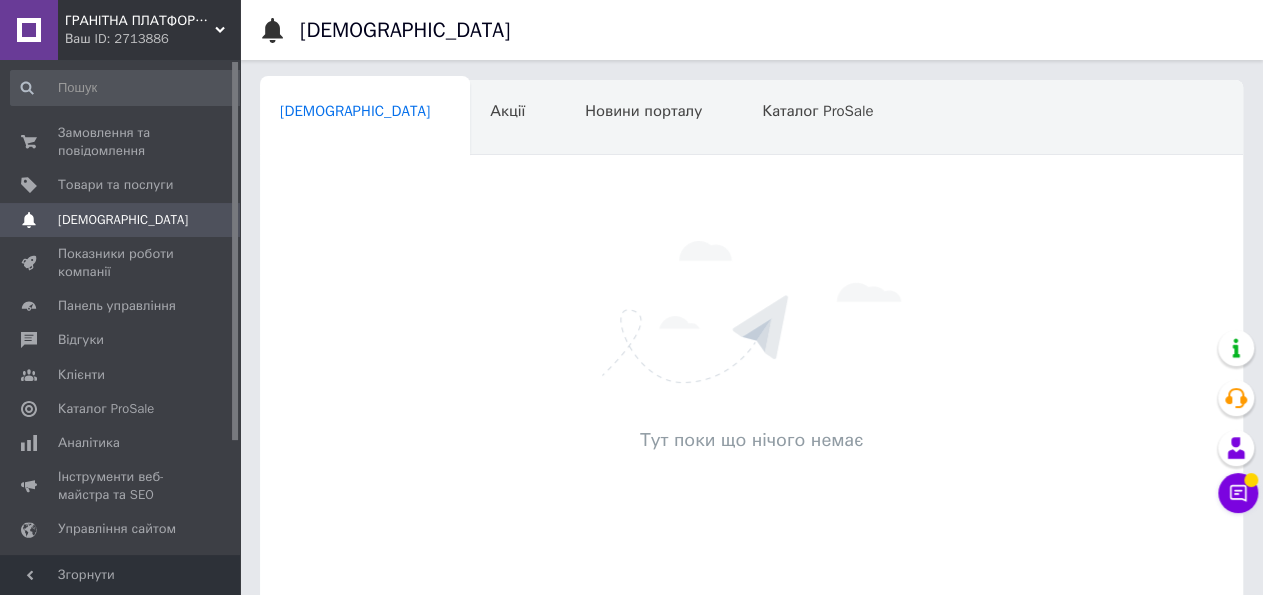 click on "Ваш ID: 2713886" at bounding box center [152, 39] 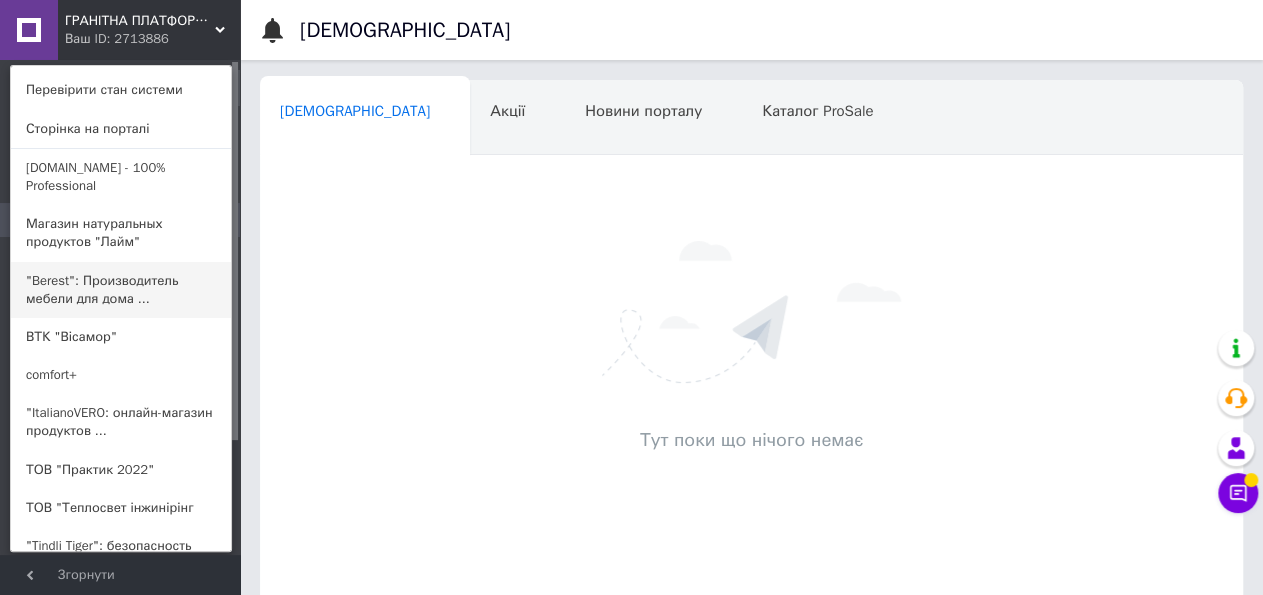 scroll, scrollTop: 104, scrollLeft: 0, axis: vertical 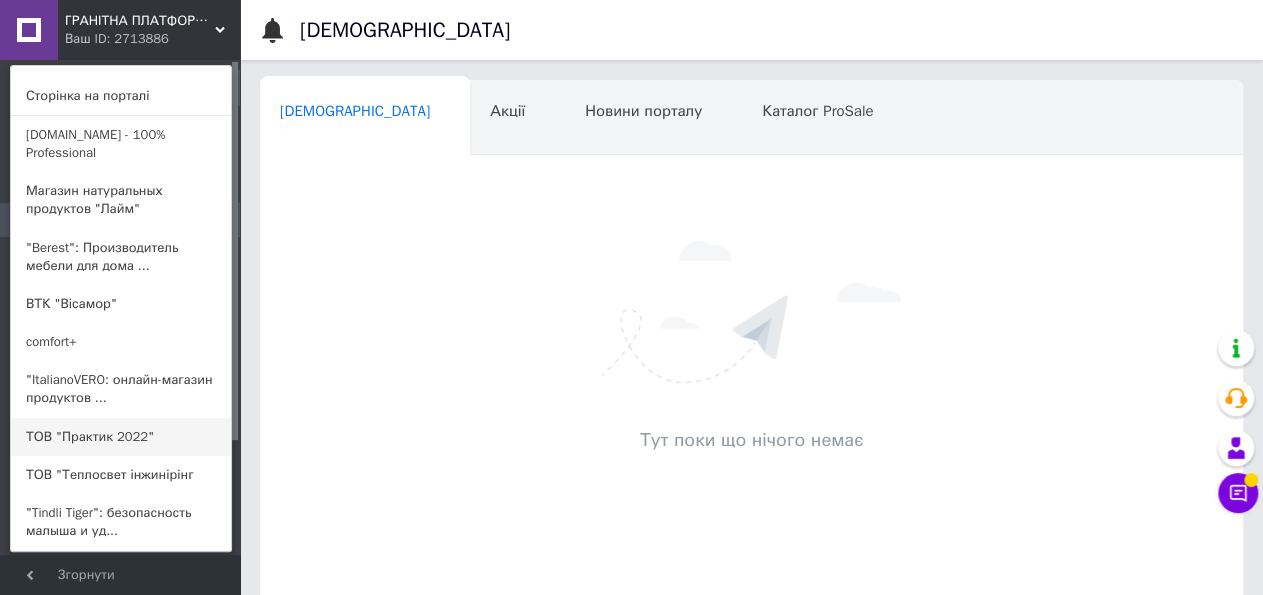 click on "ТОВ "Практик 2022"" at bounding box center (121, 437) 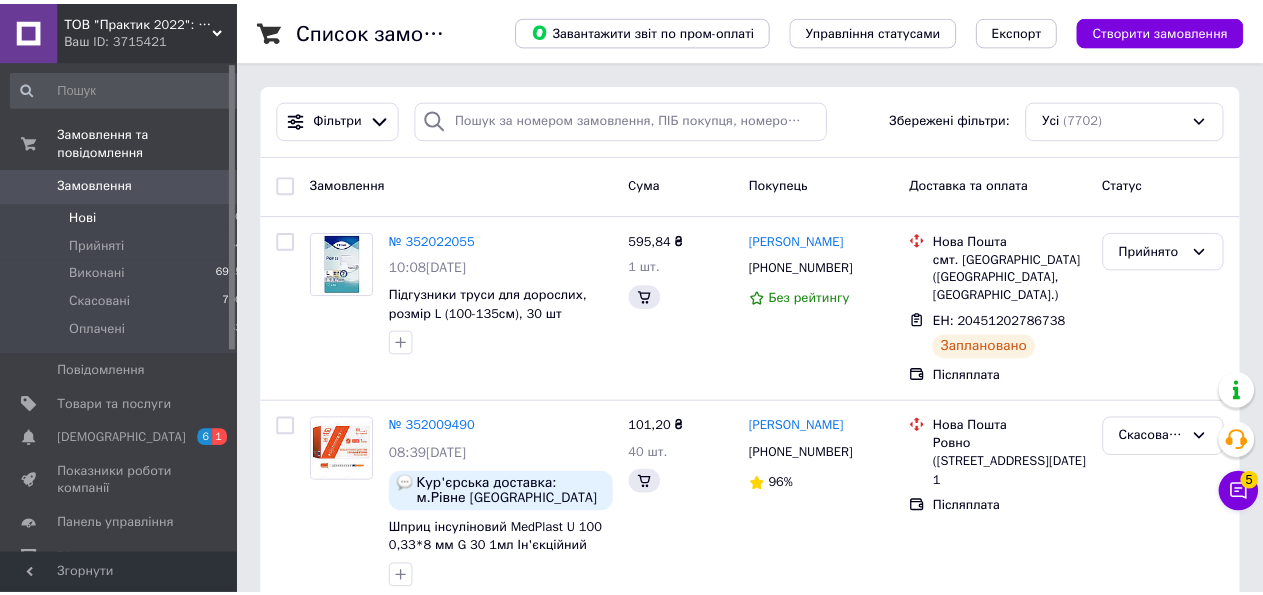 scroll, scrollTop: 0, scrollLeft: 0, axis: both 